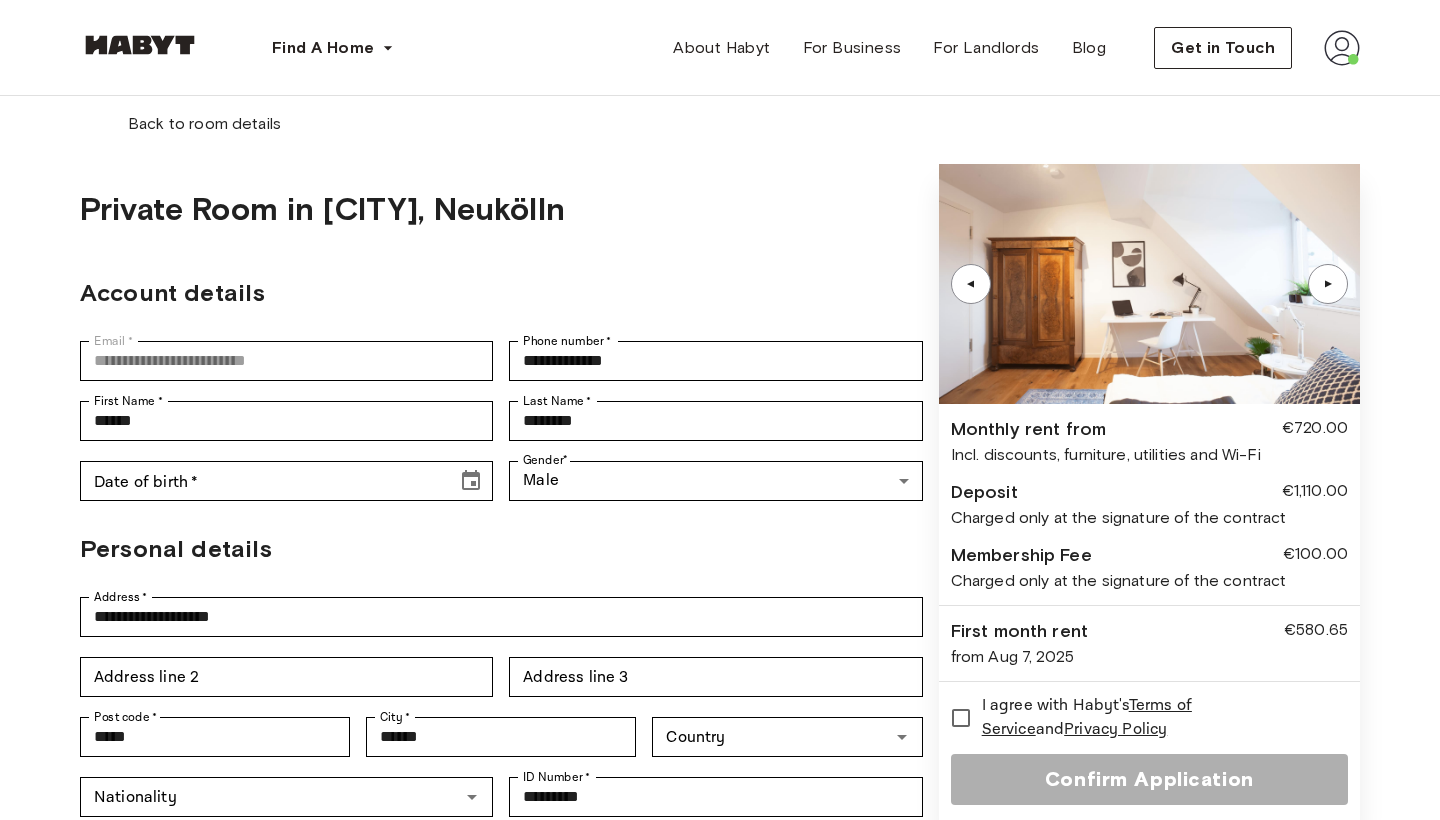 type on "**********" 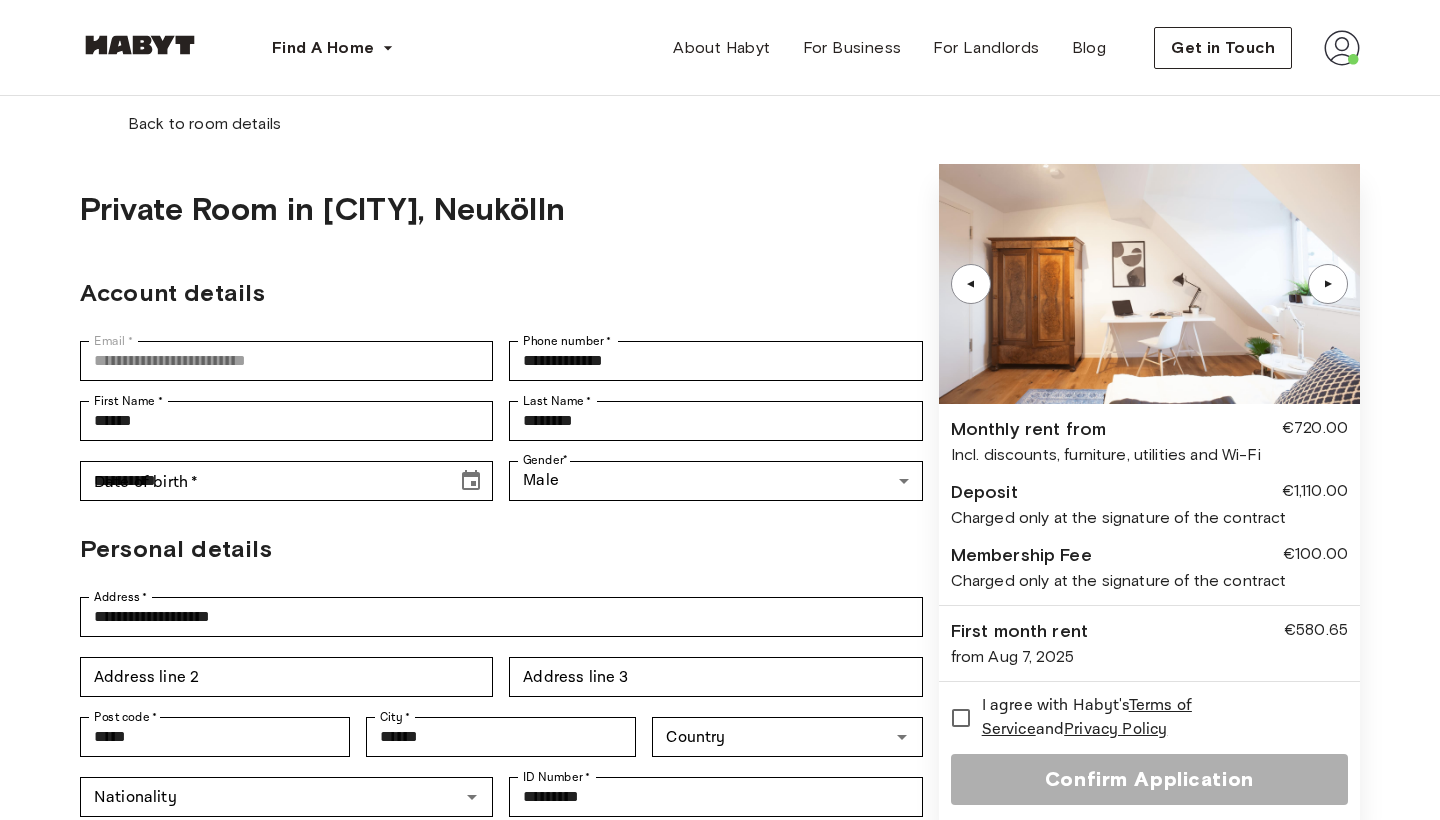 scroll, scrollTop: 542, scrollLeft: 0, axis: vertical 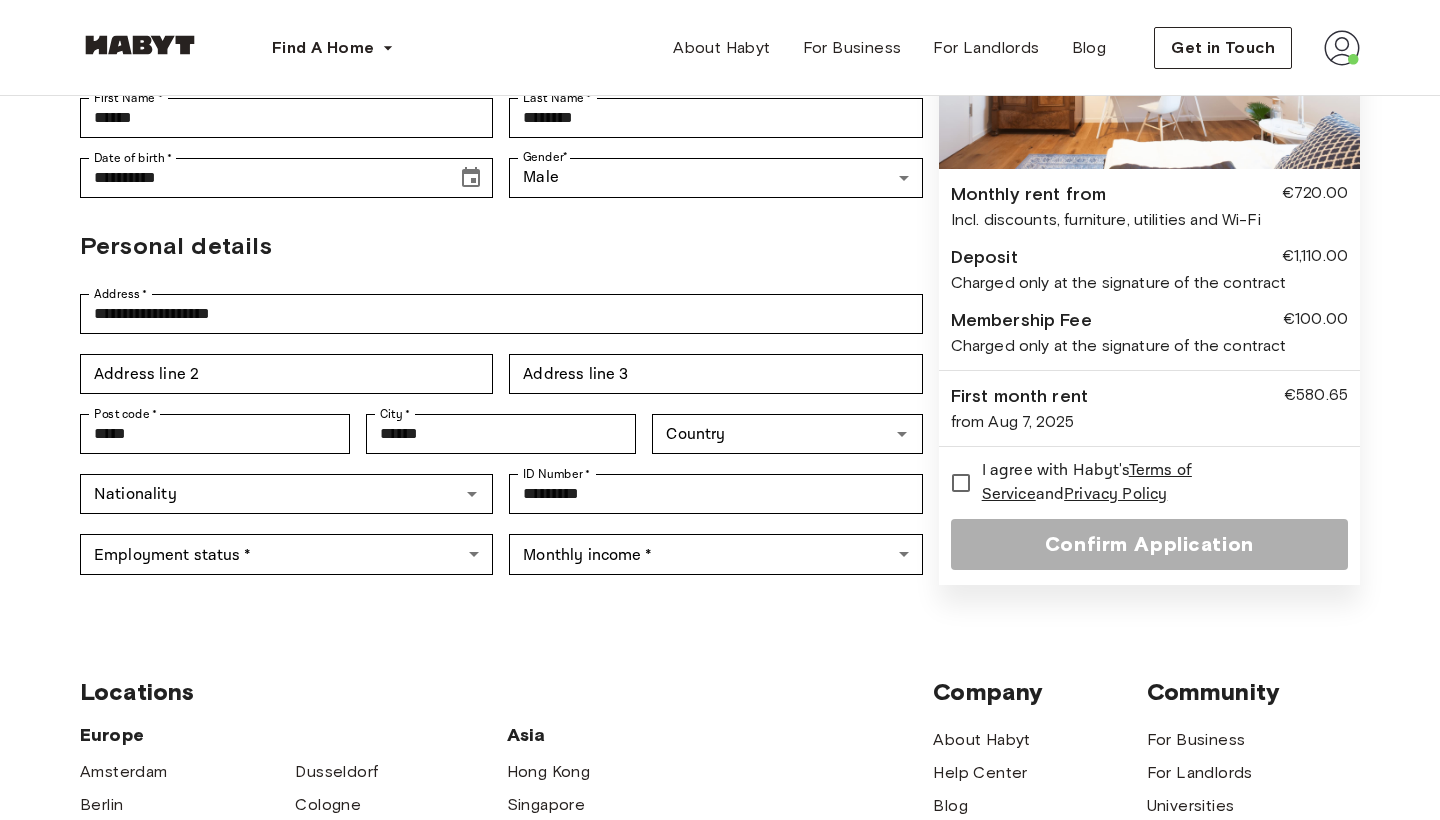 click on "I agree with Habyt's  Terms of Service  and  Privacy Policy" at bounding box center [1136, 483] 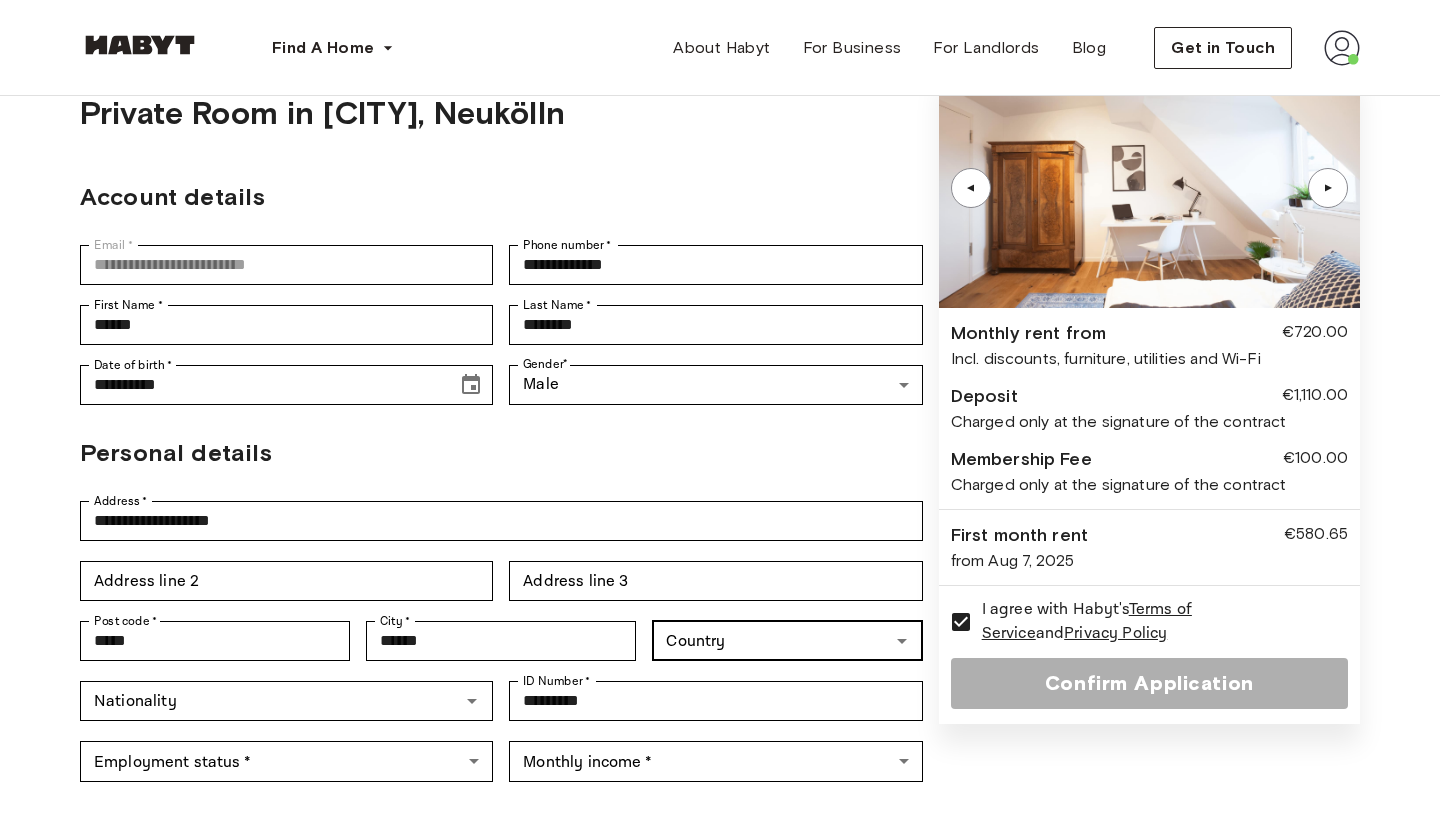 scroll, scrollTop: 197, scrollLeft: 0, axis: vertical 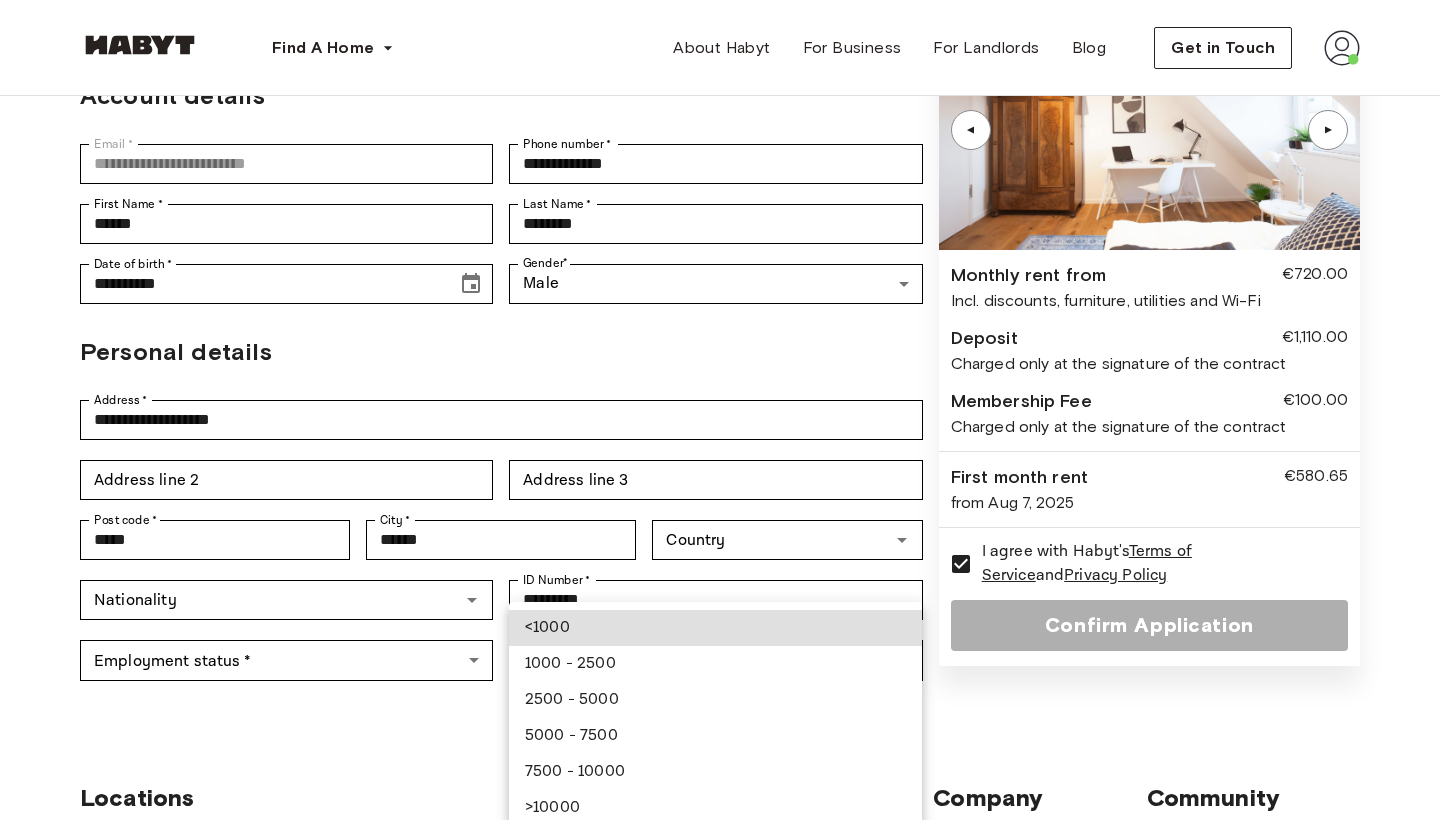 click on "Find A Home Europe Amsterdam Berlin Frankfurt Hamburg Lisbon Madrid Milan Modena Paris Turin Munich Rotterdam Stuttgart Dusseldorf Cologne Zurich The Hague Graz Brussels Leipzig Asia Hong Kong Singapore Seoul Phuket Tokyo About Habyt For Business For Landlords Blog Get in Touch Back to room details Private Room in [CITY], Neukölln Account details Email   * [EMAIL] Email   * Phone number   * [PHONE] Phone number   * First Name   * [FIRST] First Name   * Last Name   * [LAST] Last Name   * Date of birth   * [DATE] Date of birth   * Gender  * Male **** Gender Personal details Address   * [ADDRESS] Address   * Address line 2 Address line 2 Address line 3 Address line 3 Post code   * [POSTAL_CODE] Post code   * City   * [CITY] City   * Country Country Nationality Nationality ID Number   * [ID_NUMBER] ID Number   * Employment status   * ​ Employment status   * Monthly income   * ​ Monthly income   * ▲ ▲ Monthly rent from €720.00 Graz" at bounding box center (720, 720) 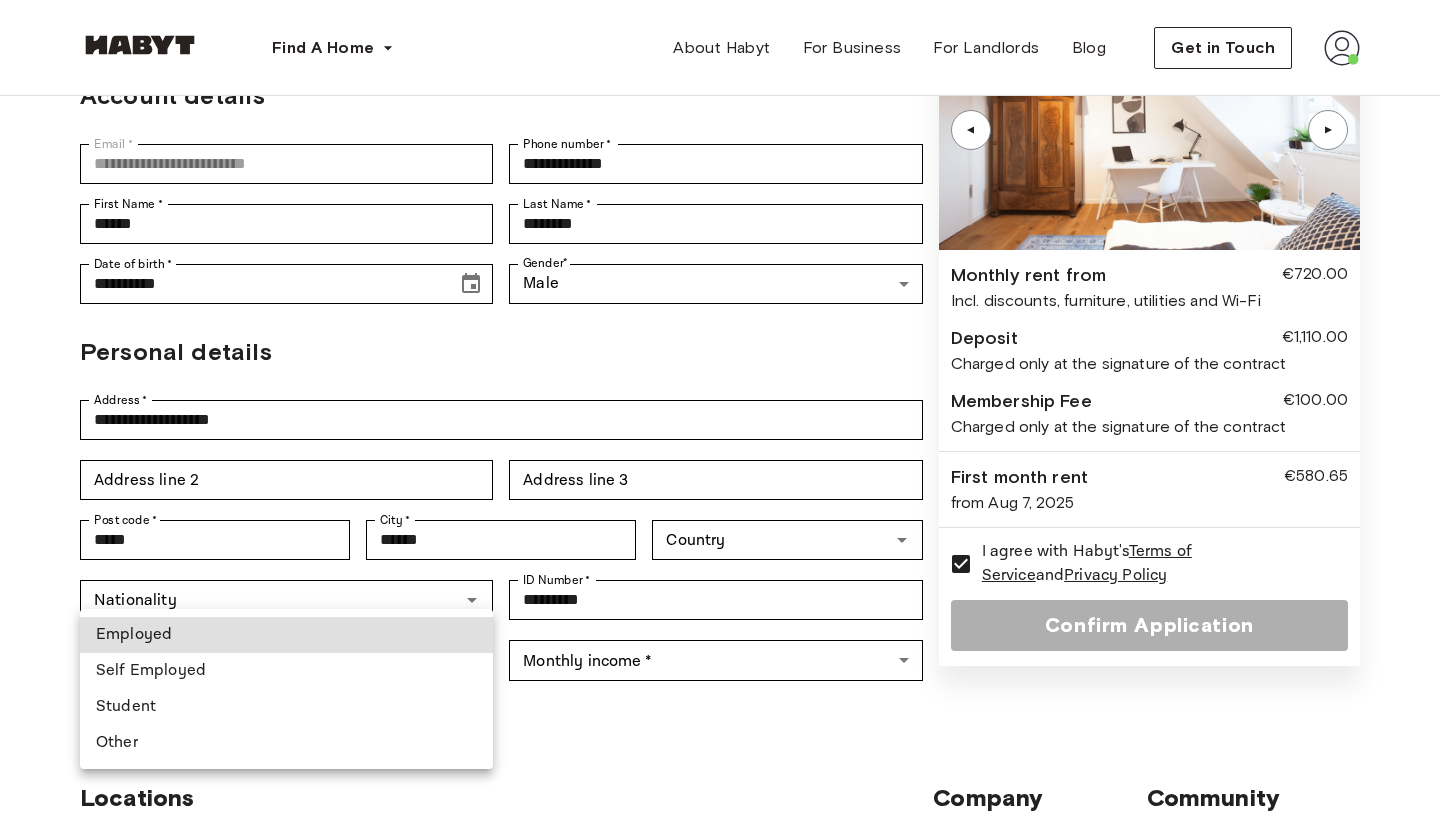 click on "**********" at bounding box center (720, 720) 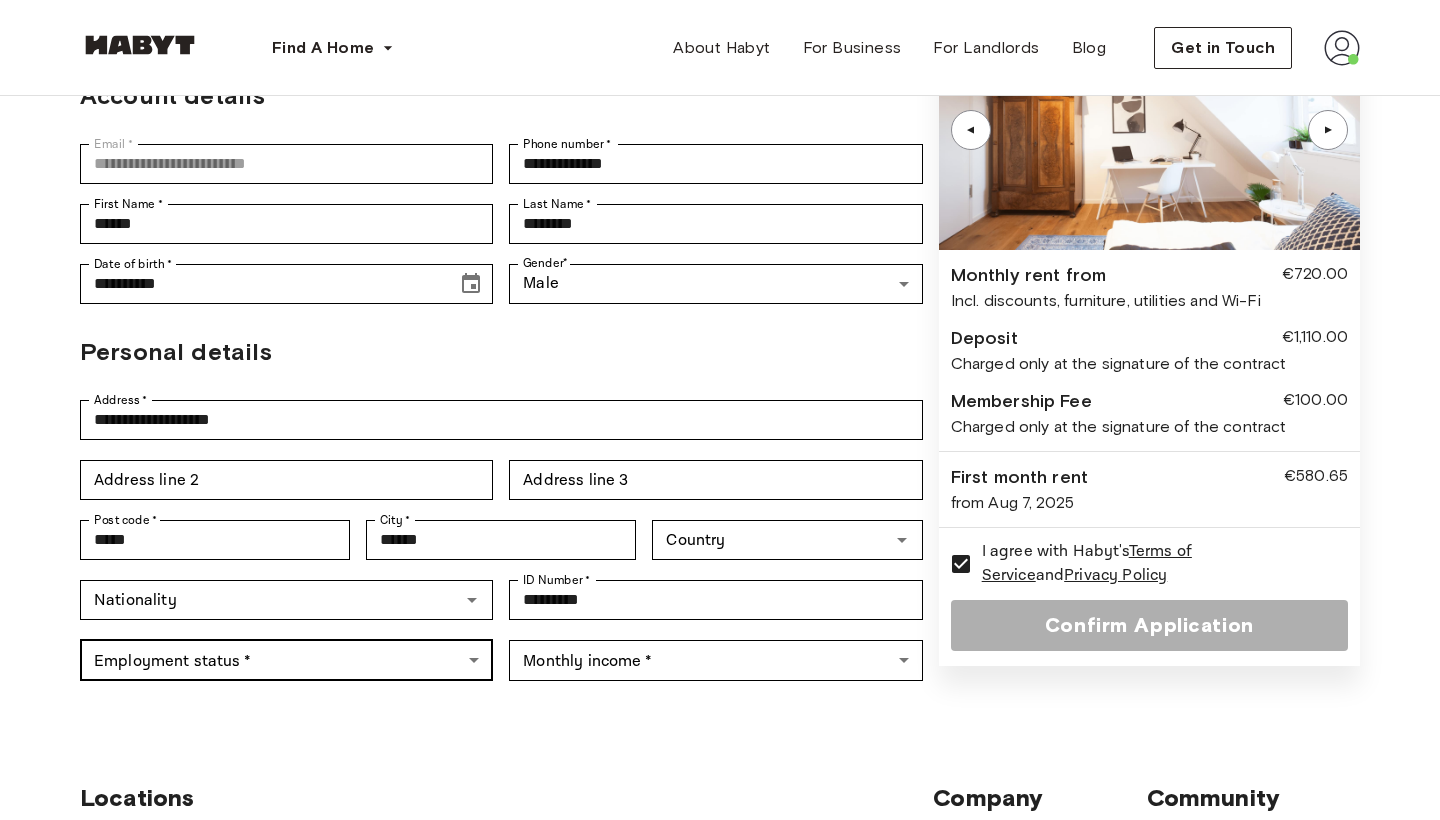 click on "**********" at bounding box center [720, 720] 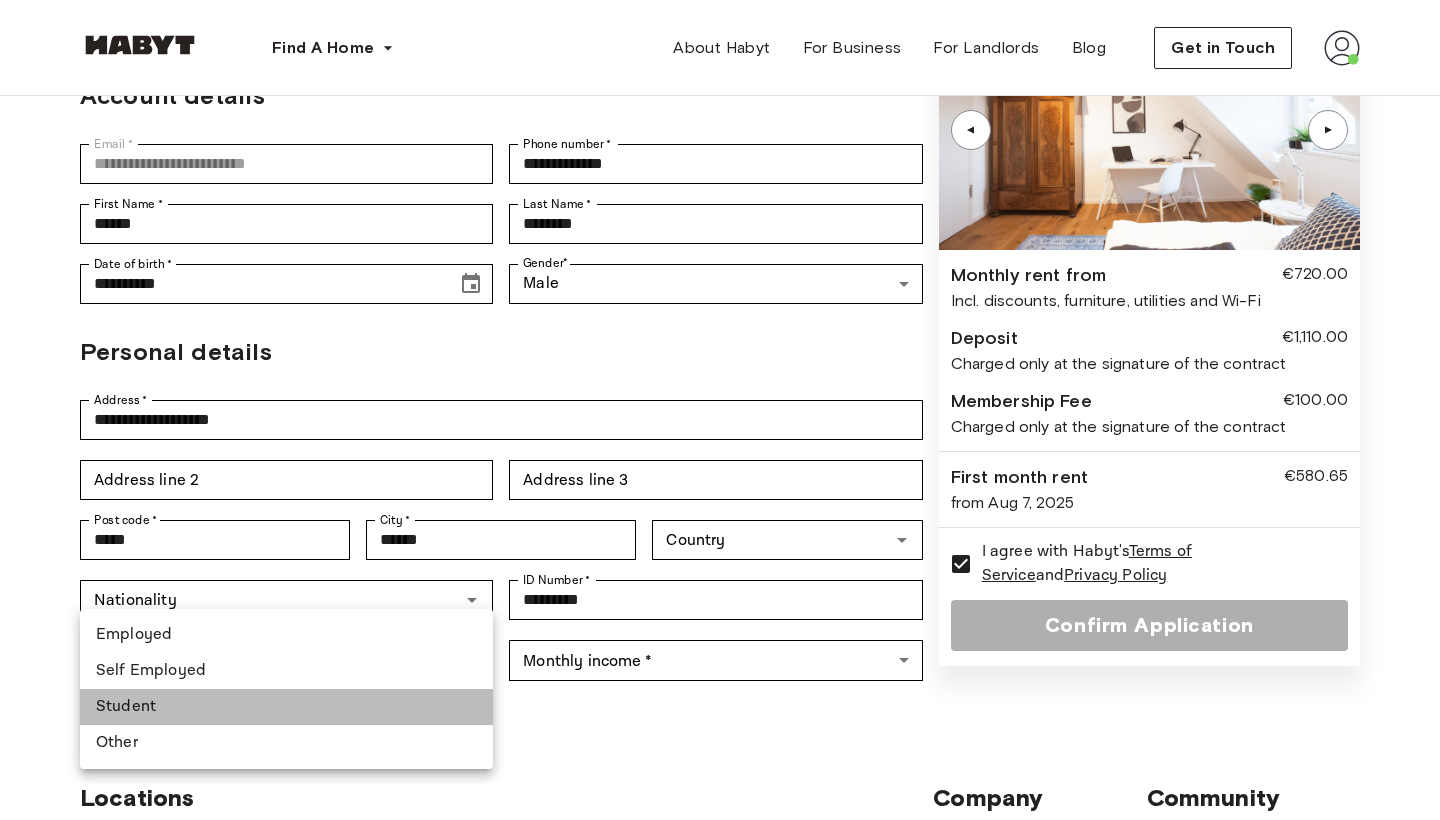 drag, startPoint x: 434, startPoint y: 696, endPoint x: 452, endPoint y: 685, distance: 21.095022 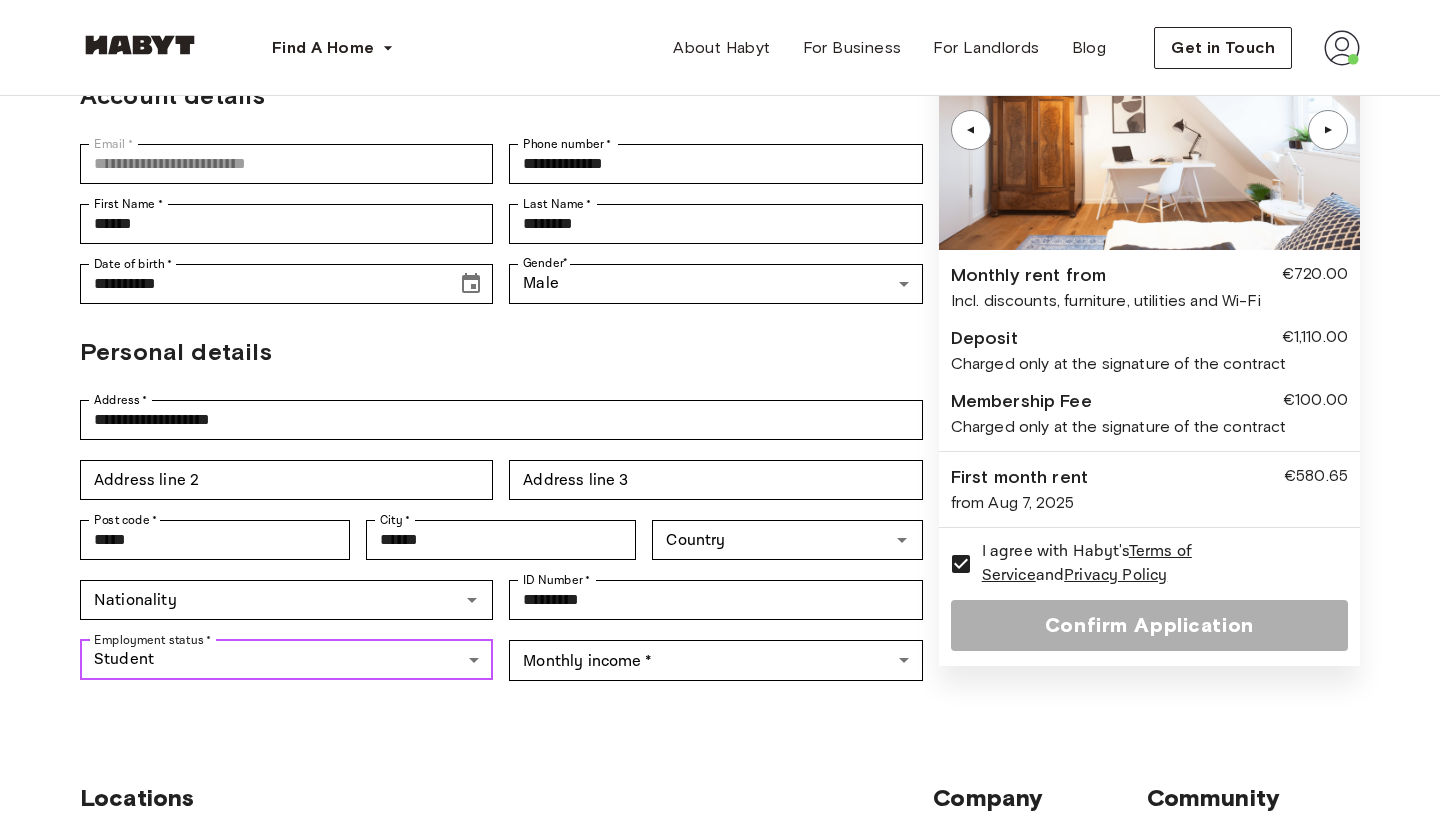 type on "*******" 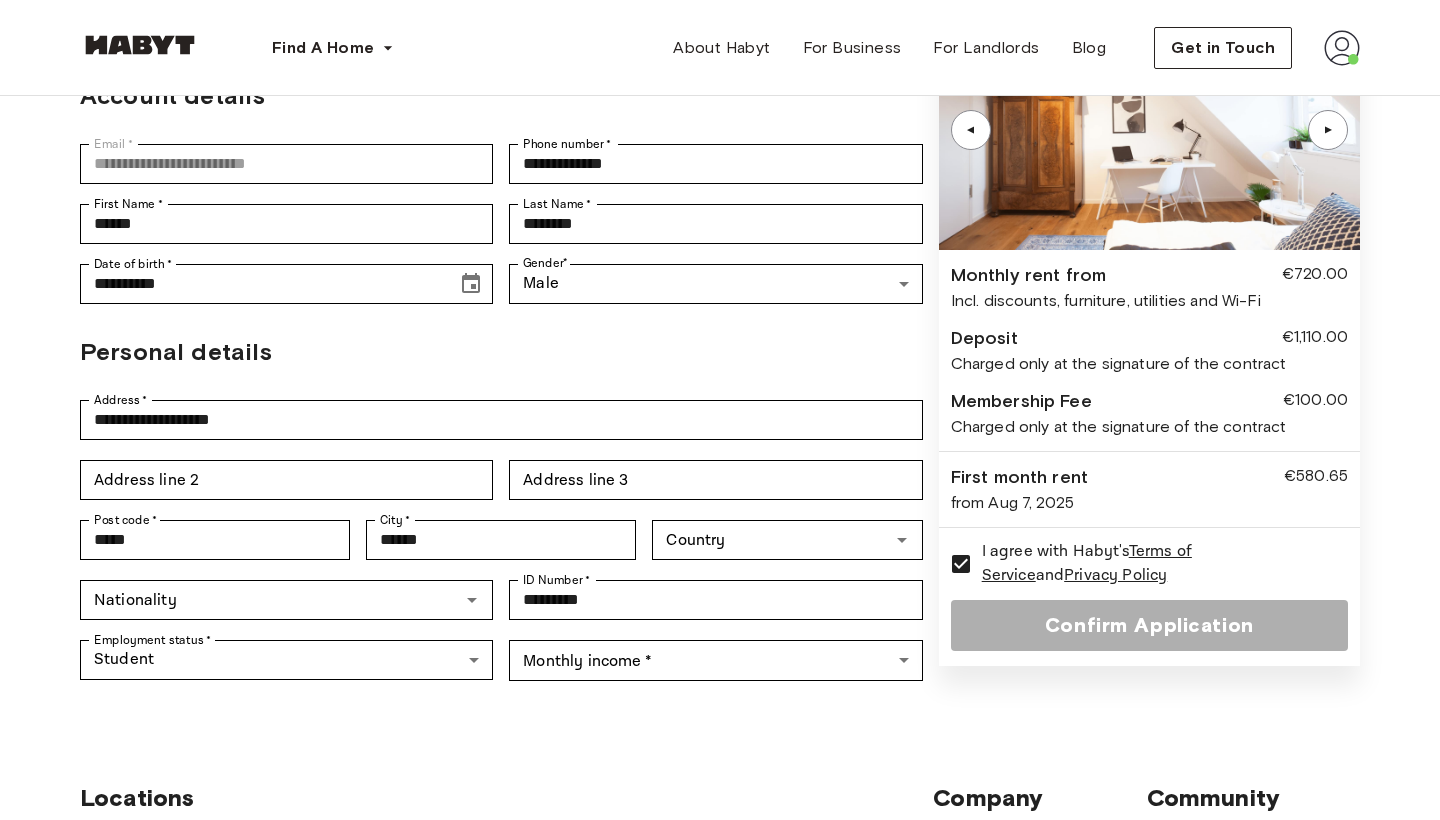 scroll, scrollTop: 261, scrollLeft: 0, axis: vertical 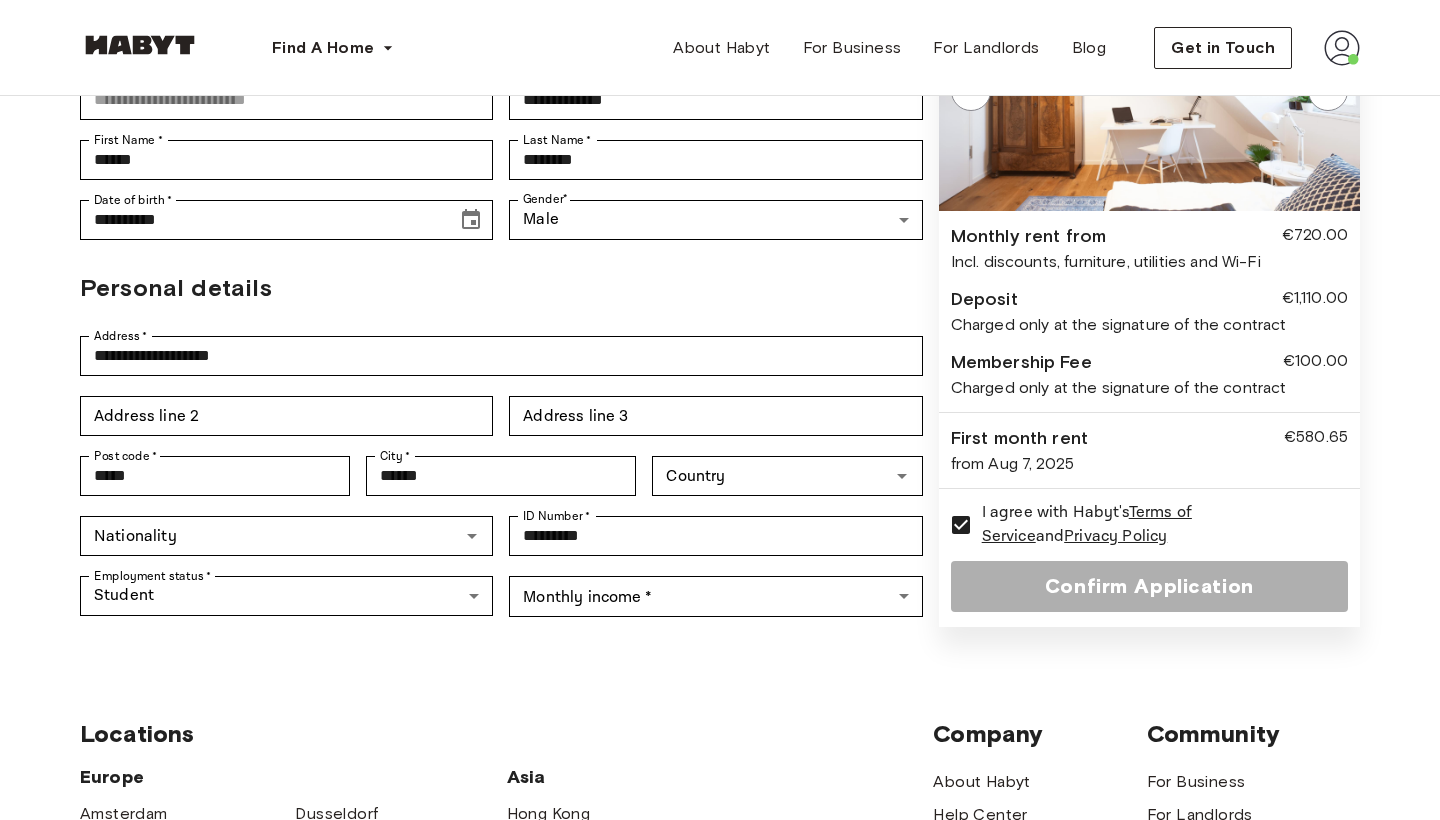 click on "**********" at bounding box center [720, 656] 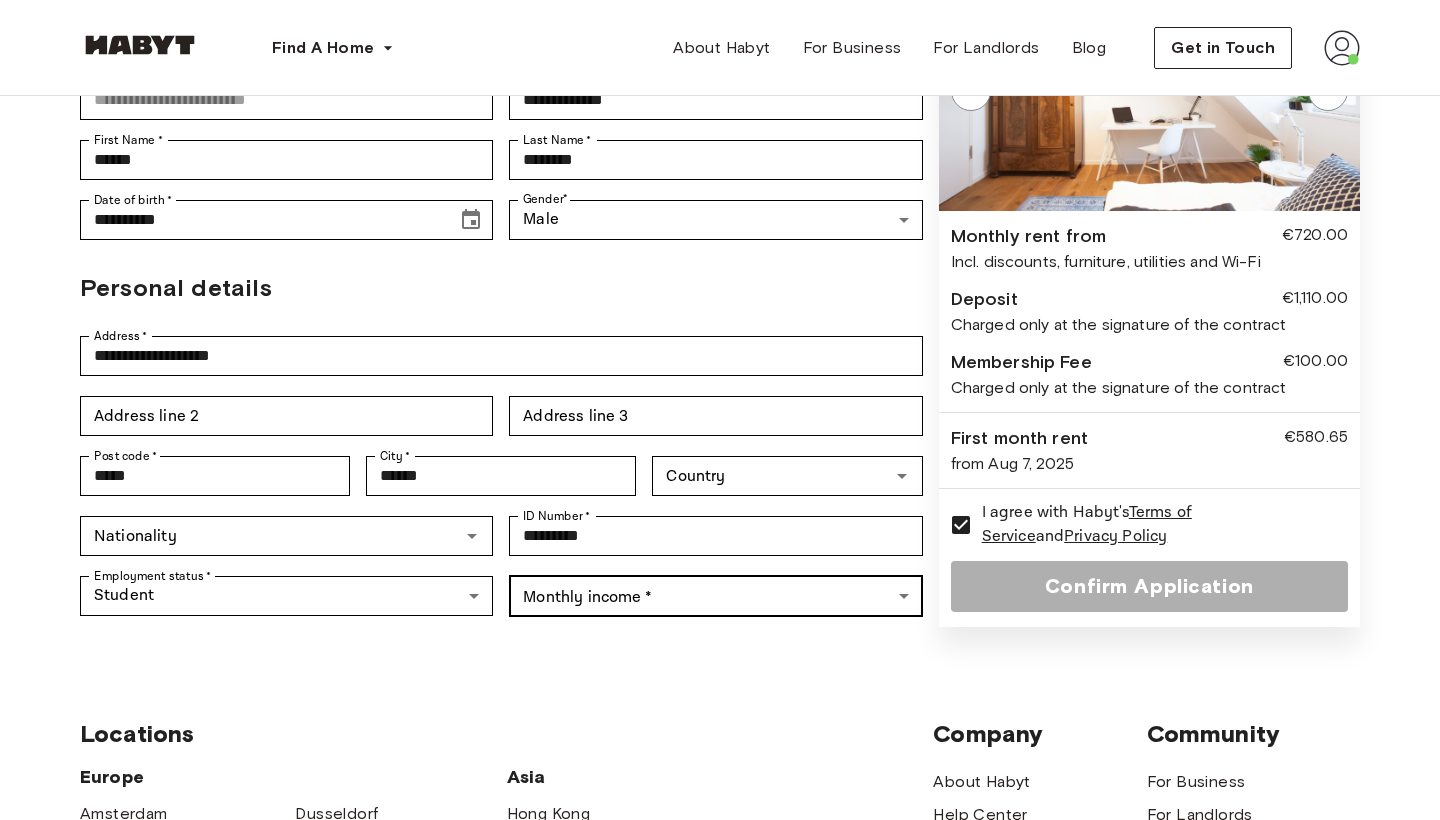 click on "**********" at bounding box center (720, 656) 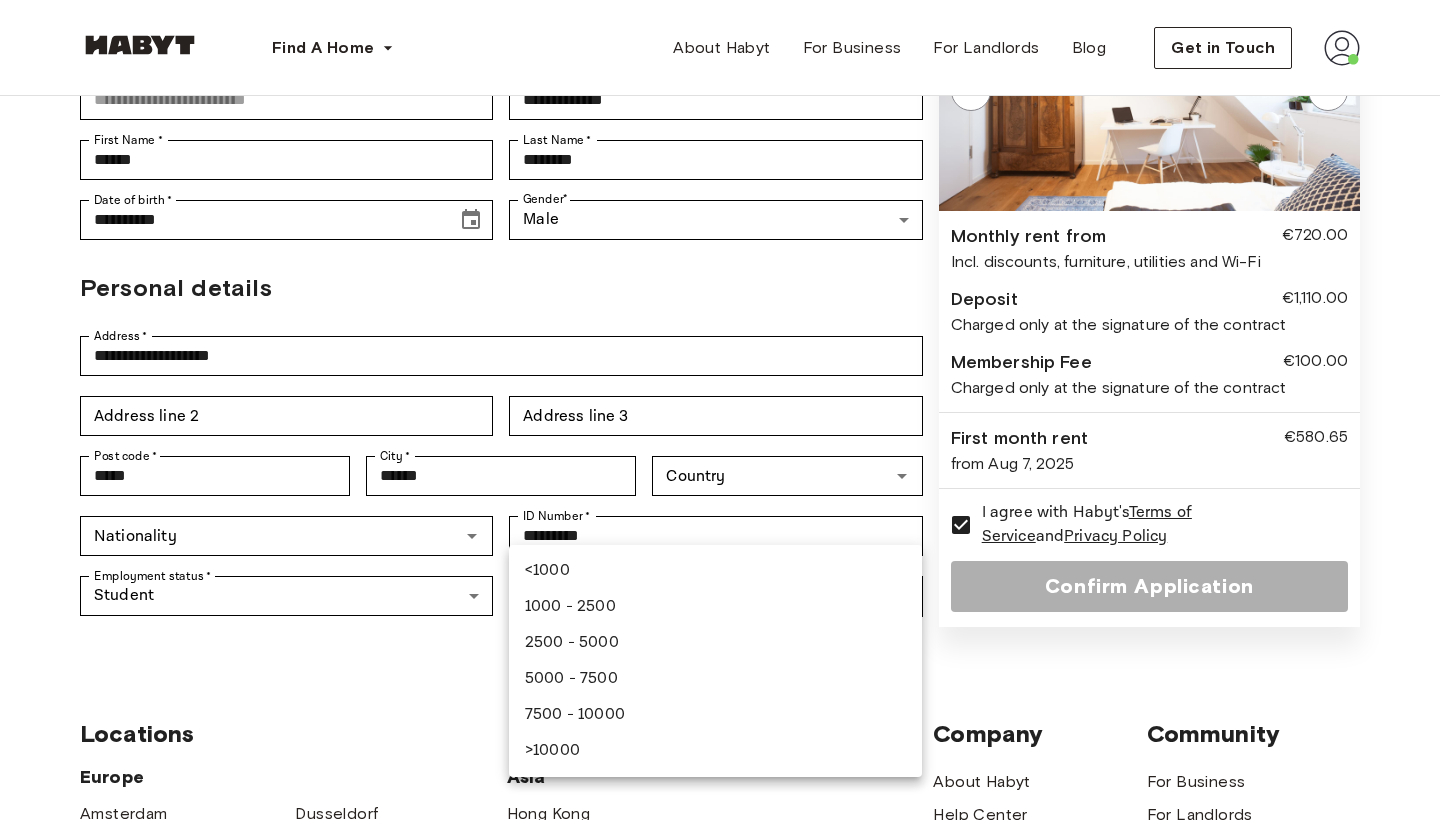 click at bounding box center (720, 410) 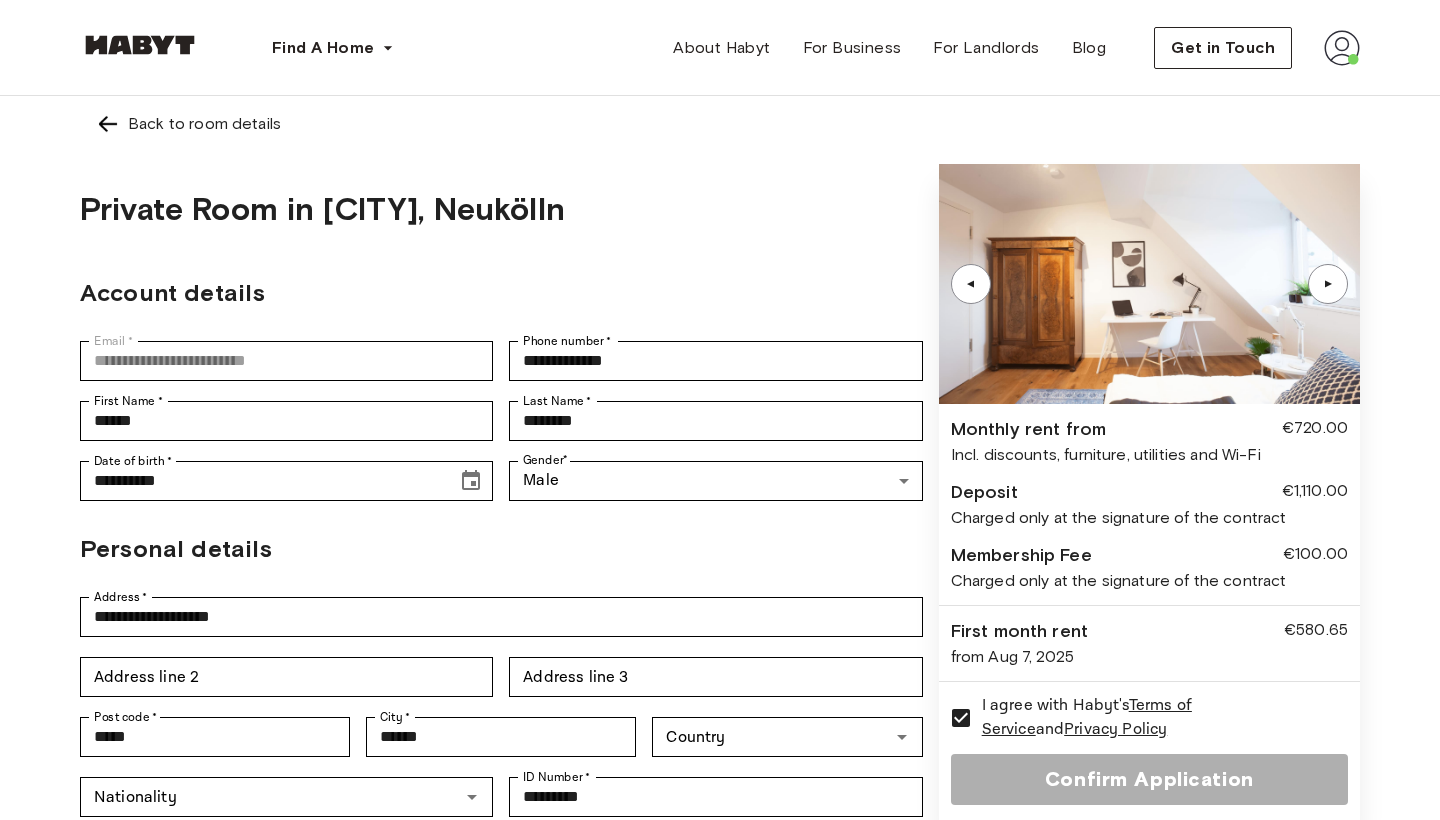 scroll, scrollTop: 0, scrollLeft: 0, axis: both 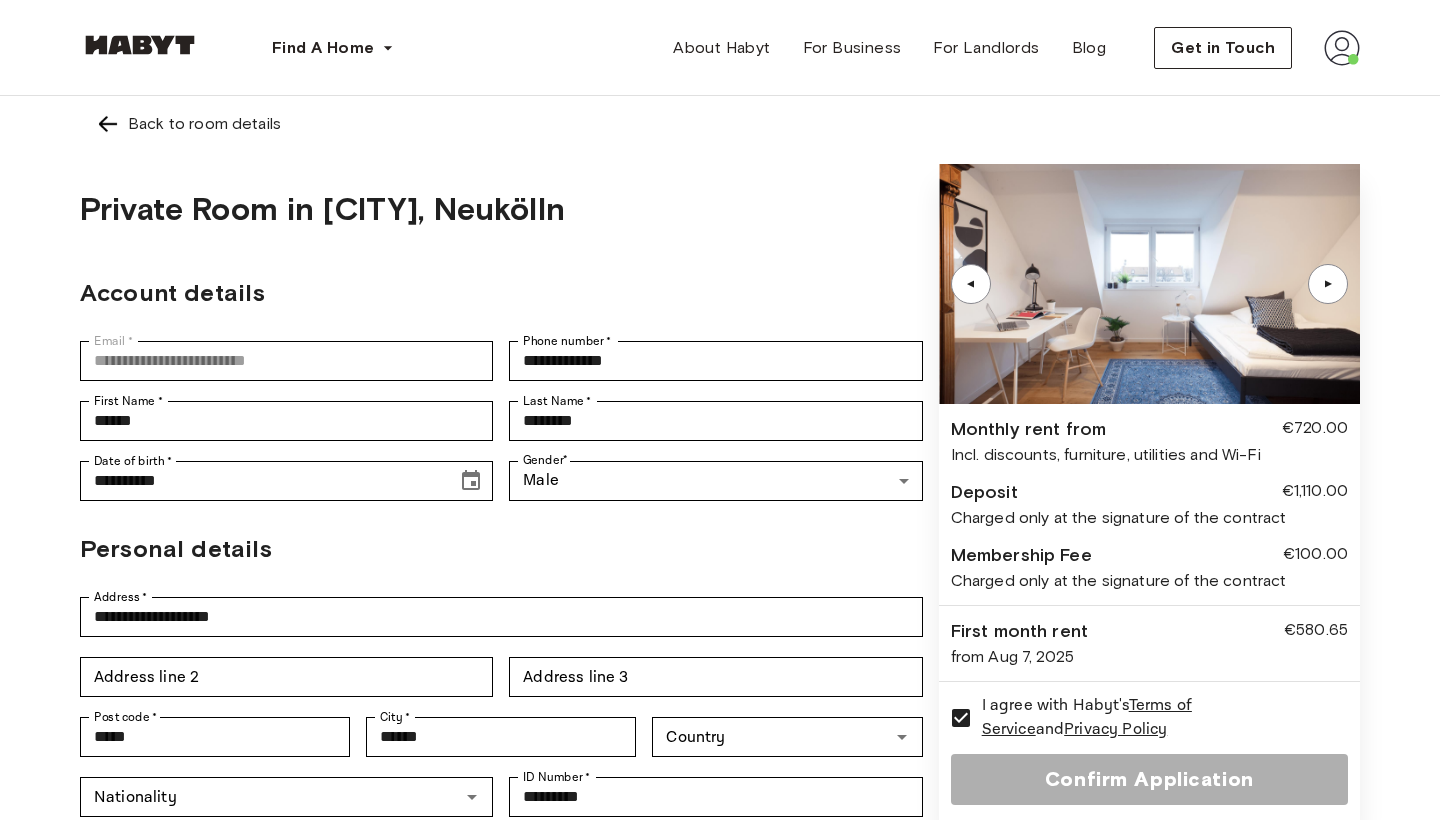 click on "▲" at bounding box center [1328, 284] 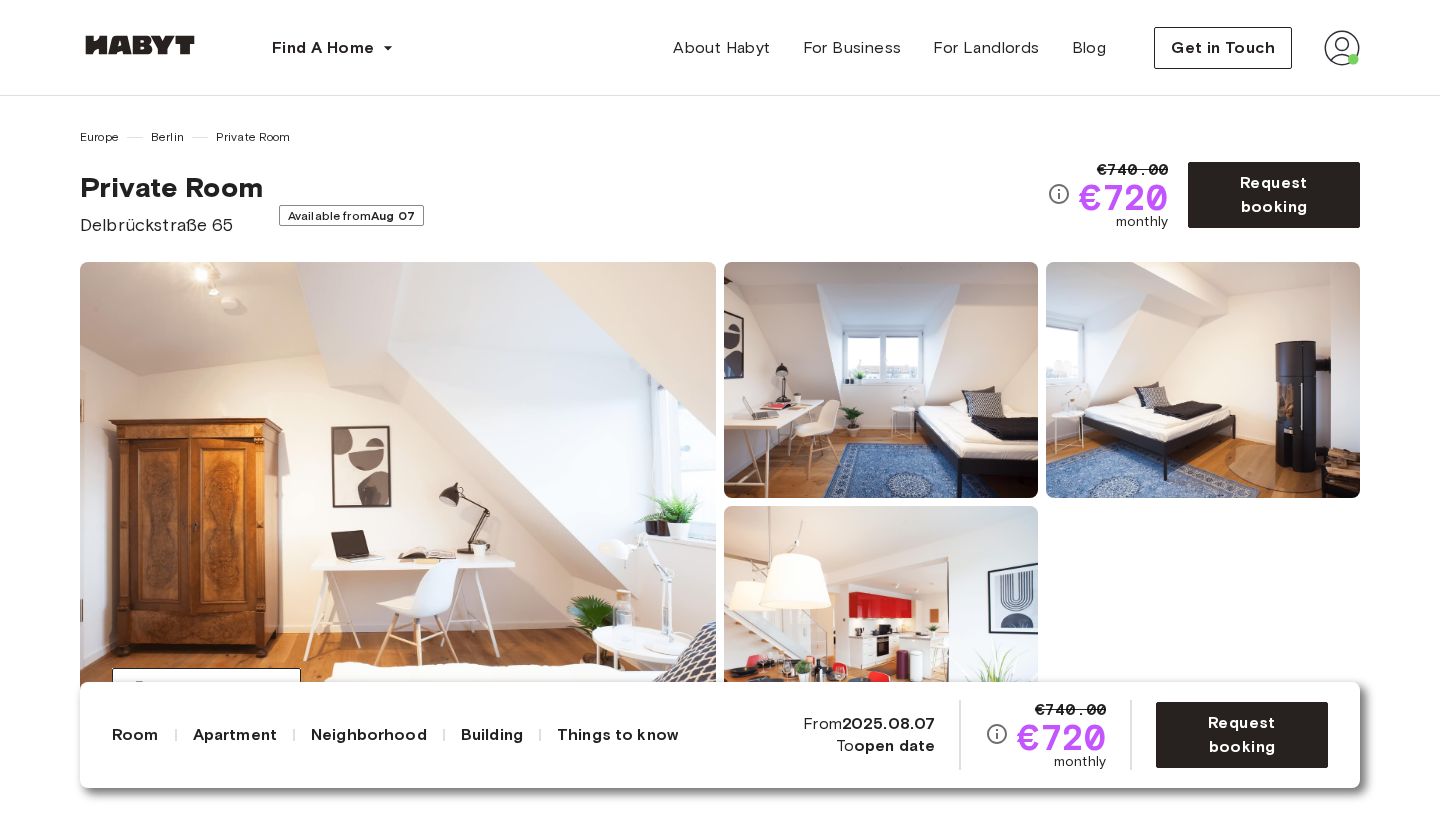 scroll, scrollTop: 0, scrollLeft: 0, axis: both 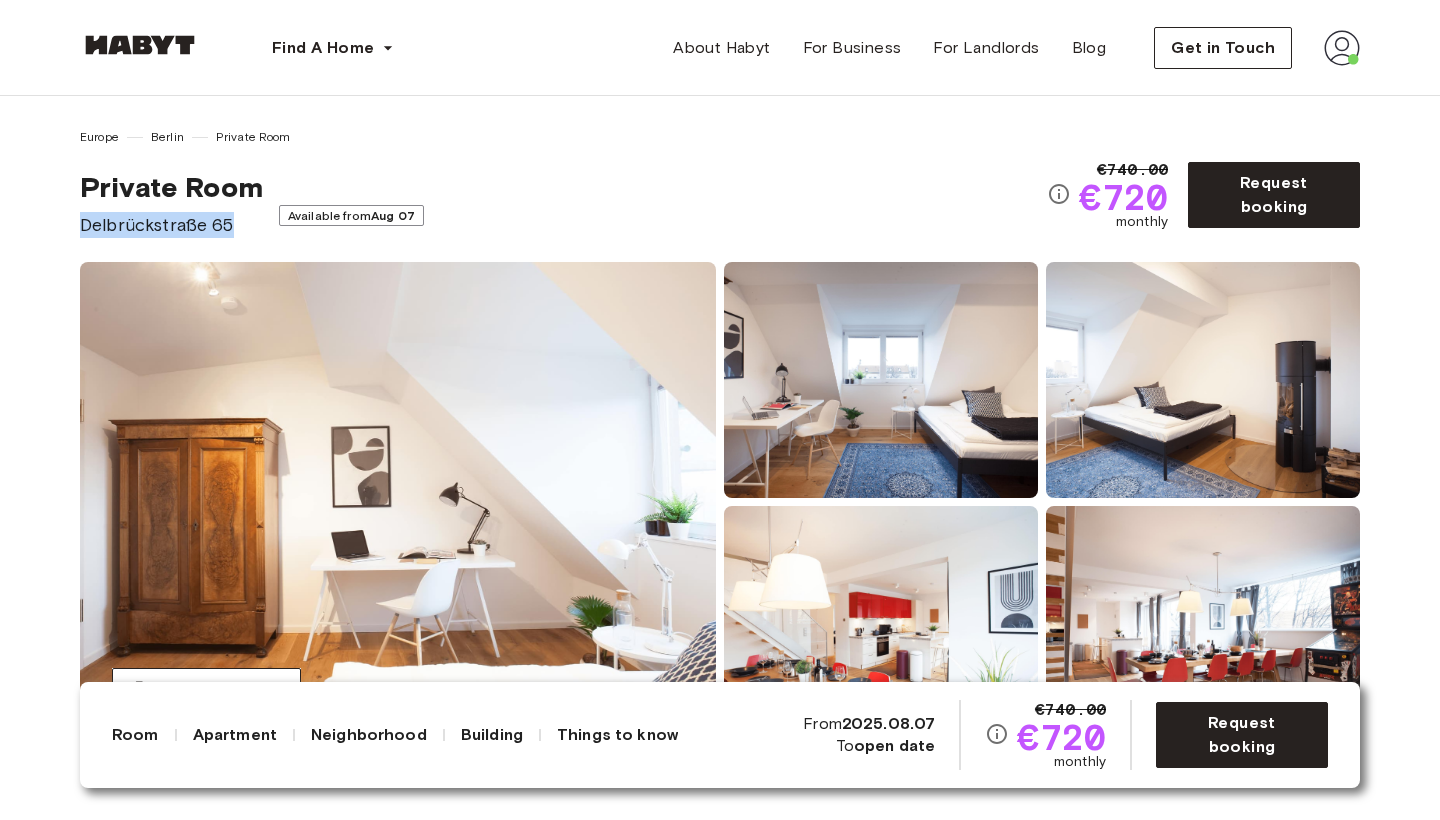 drag, startPoint x: 220, startPoint y: 208, endPoint x: 83, endPoint y: 204, distance: 137.05838 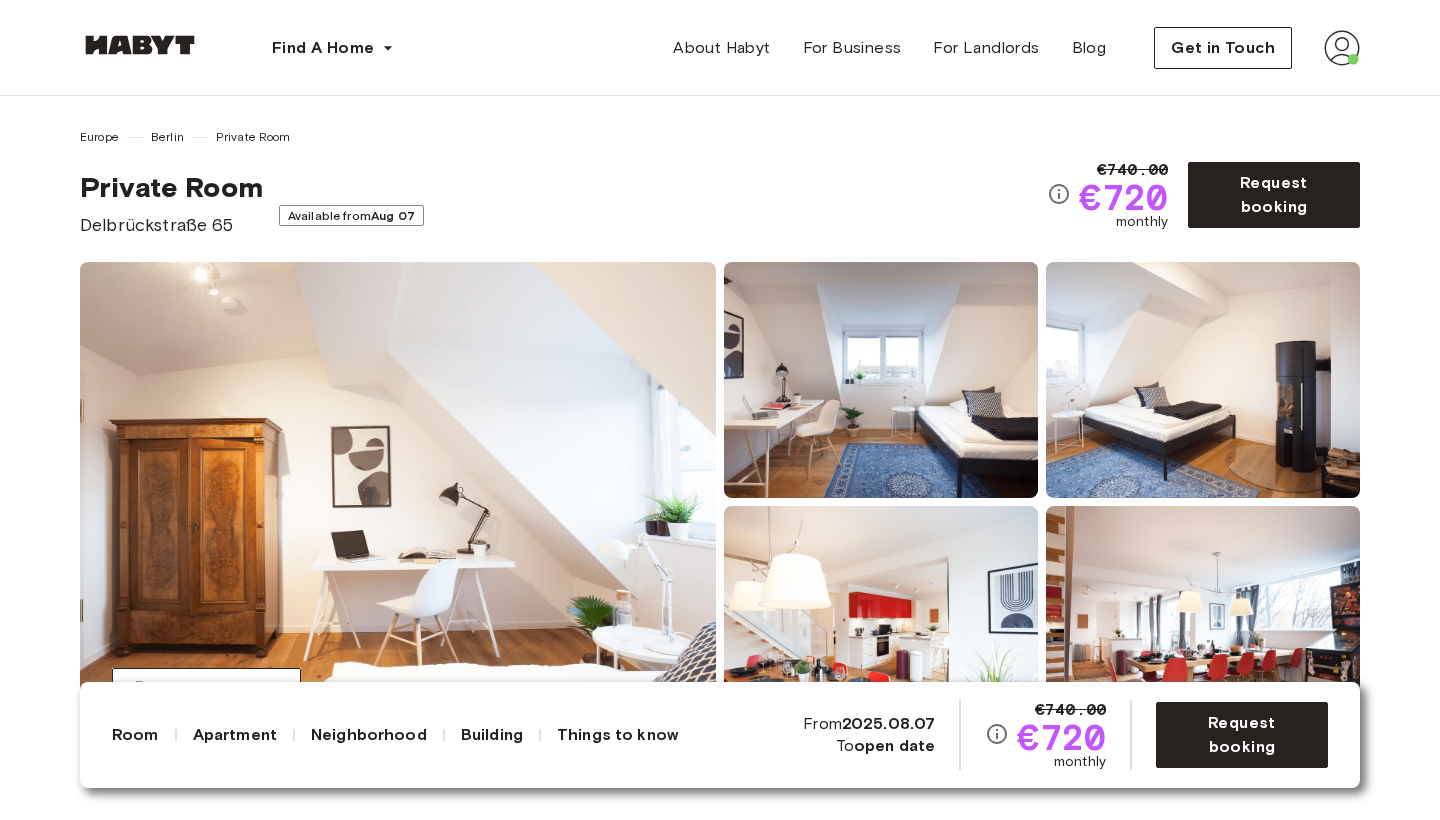 scroll, scrollTop: 260, scrollLeft: 0, axis: vertical 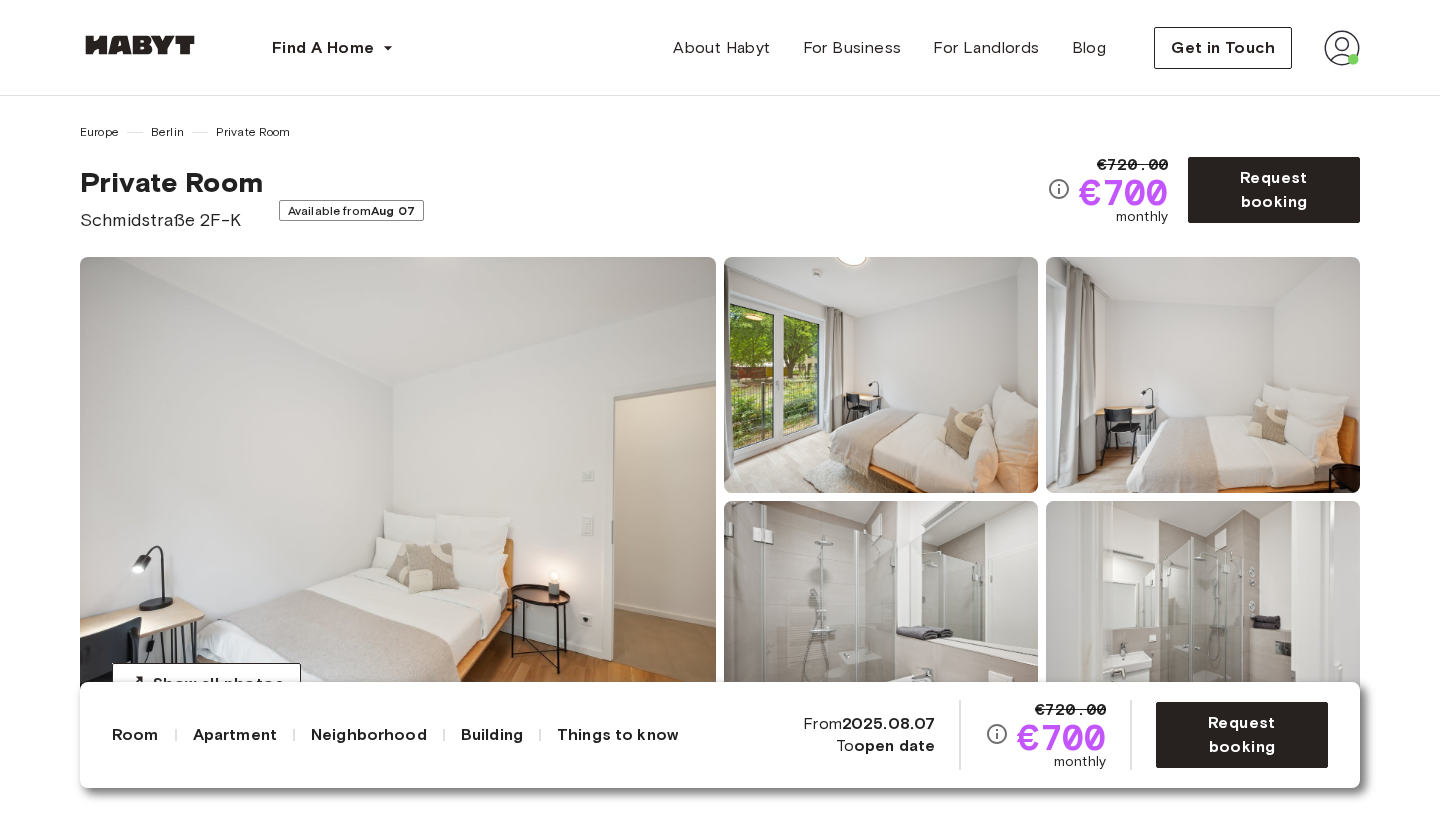 click at bounding box center [881, 375] 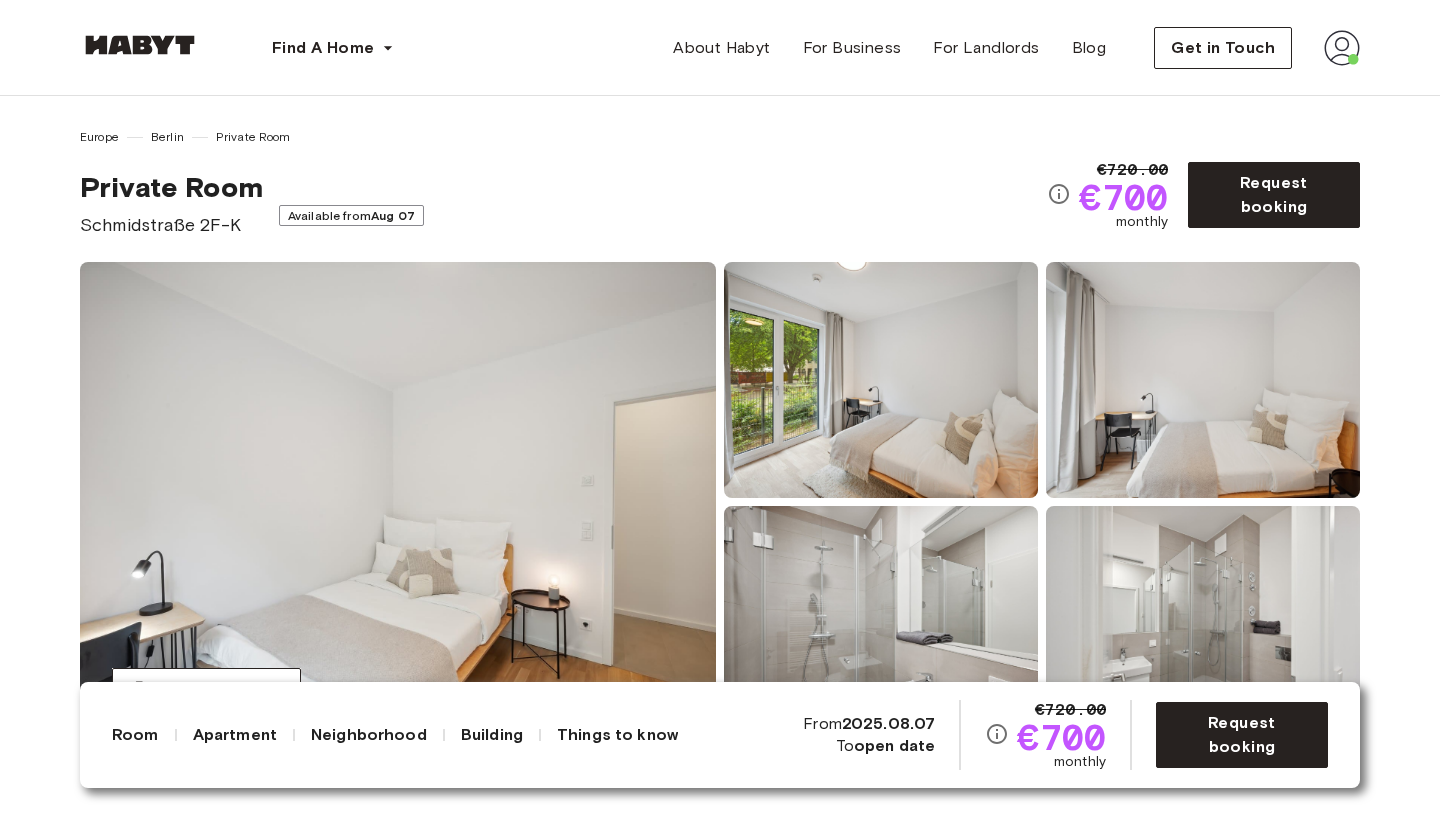 scroll, scrollTop: 0, scrollLeft: 0, axis: both 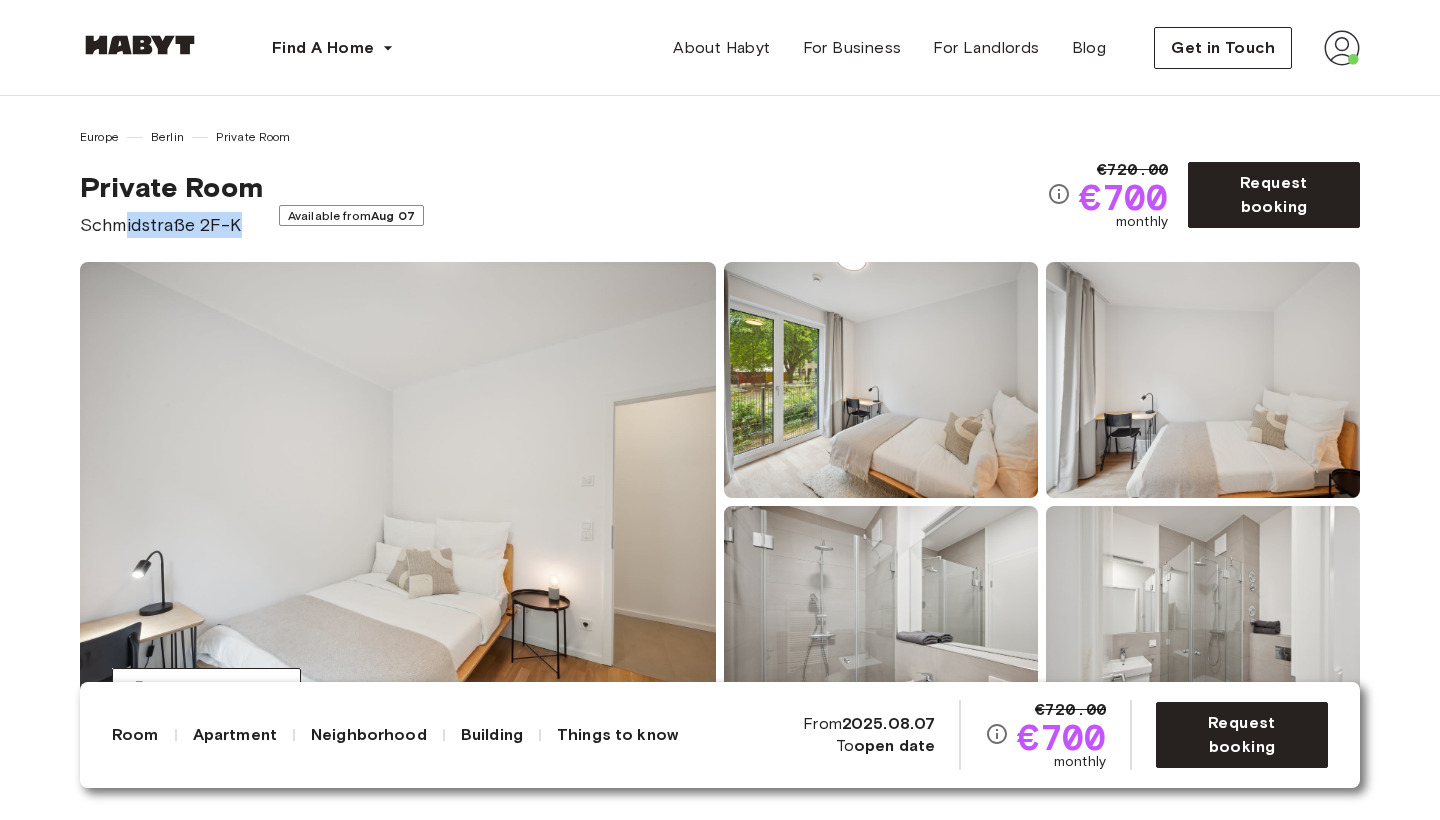 drag, startPoint x: 225, startPoint y: 213, endPoint x: 113, endPoint y: 206, distance: 112.21854 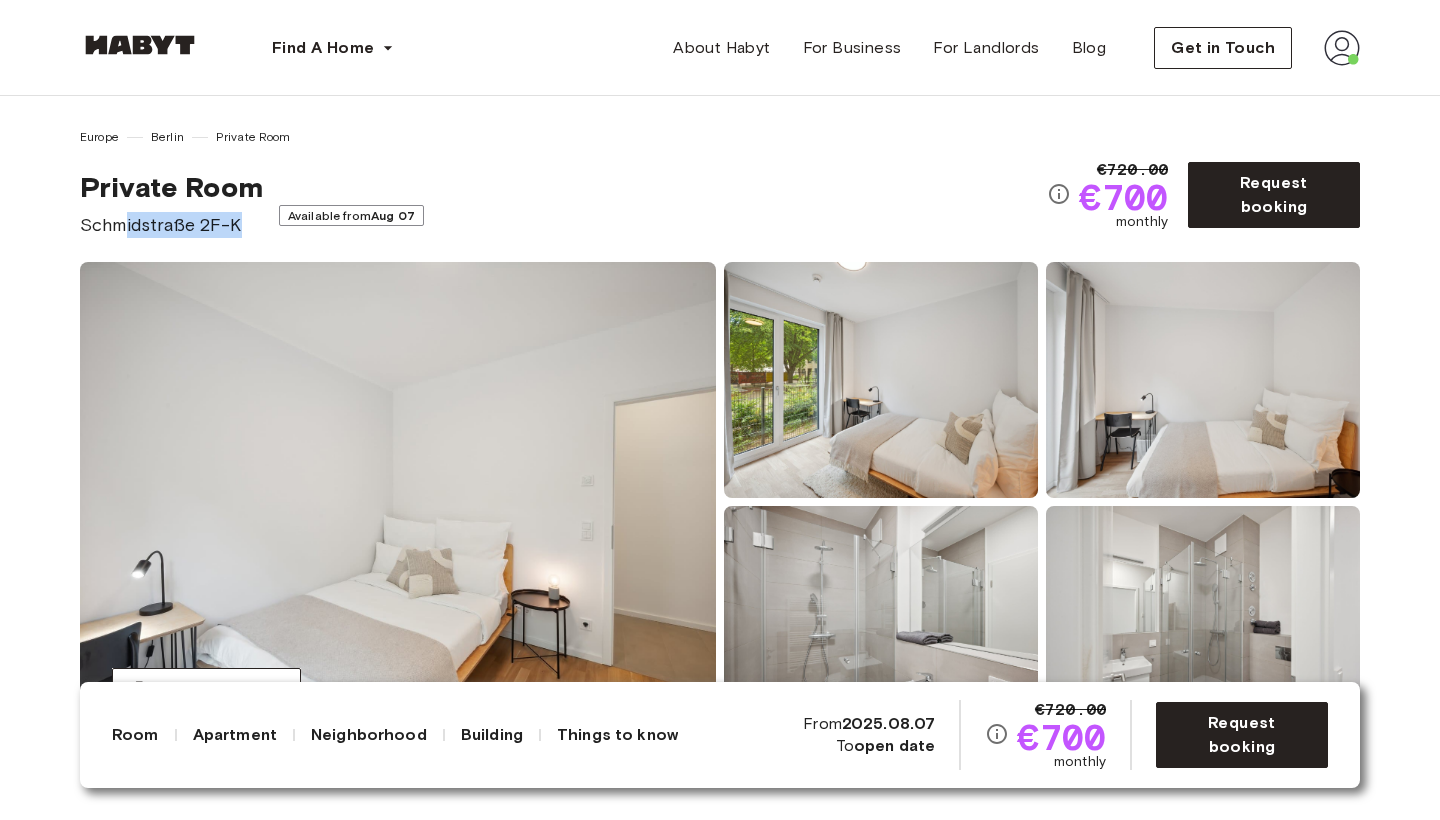 scroll, scrollTop: 0, scrollLeft: 0, axis: both 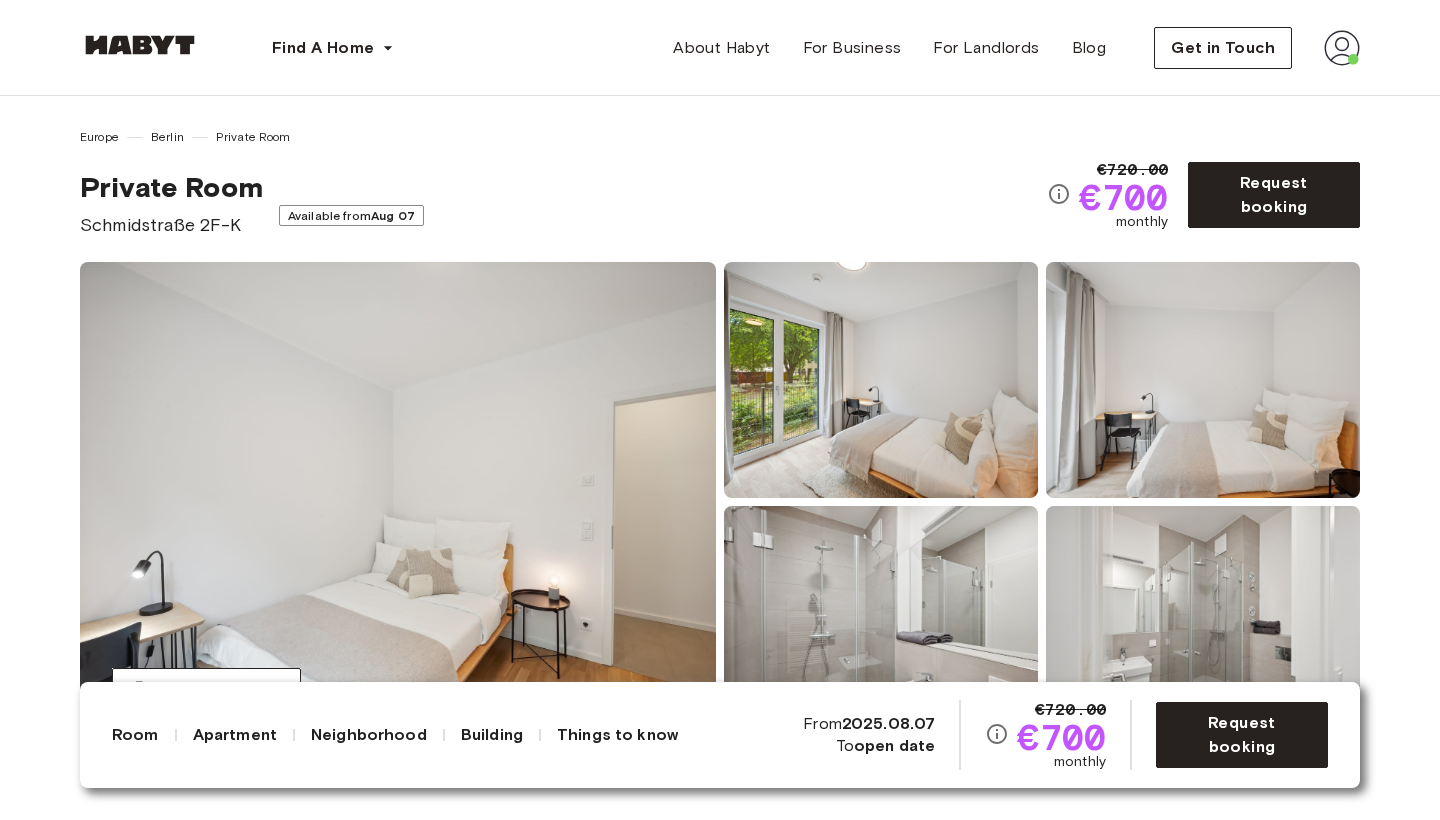 click on "Private Room Schmidstraße 2F-K Available from  Aug 07" at bounding box center (563, 204) 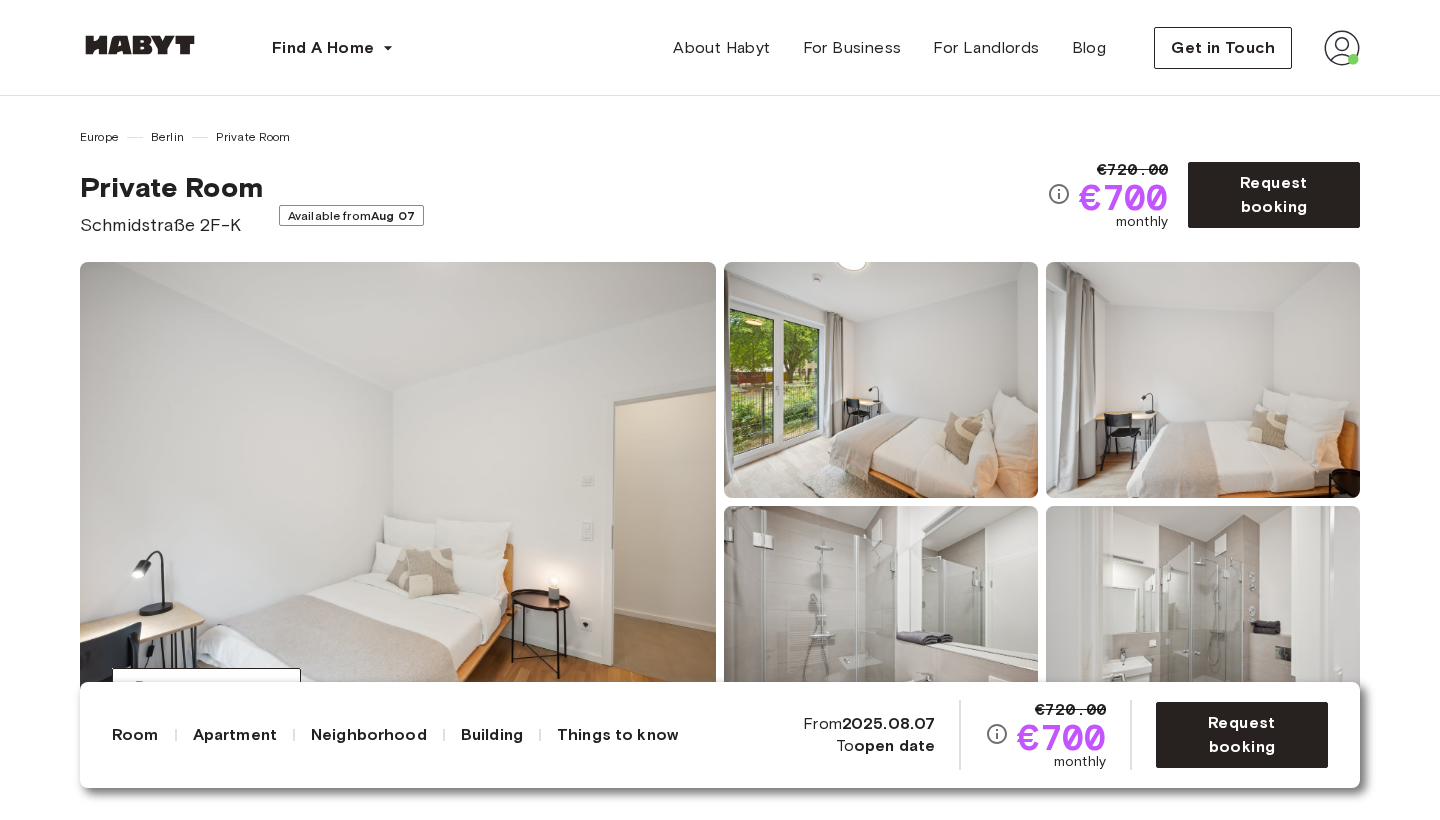 scroll, scrollTop: 0, scrollLeft: 0, axis: both 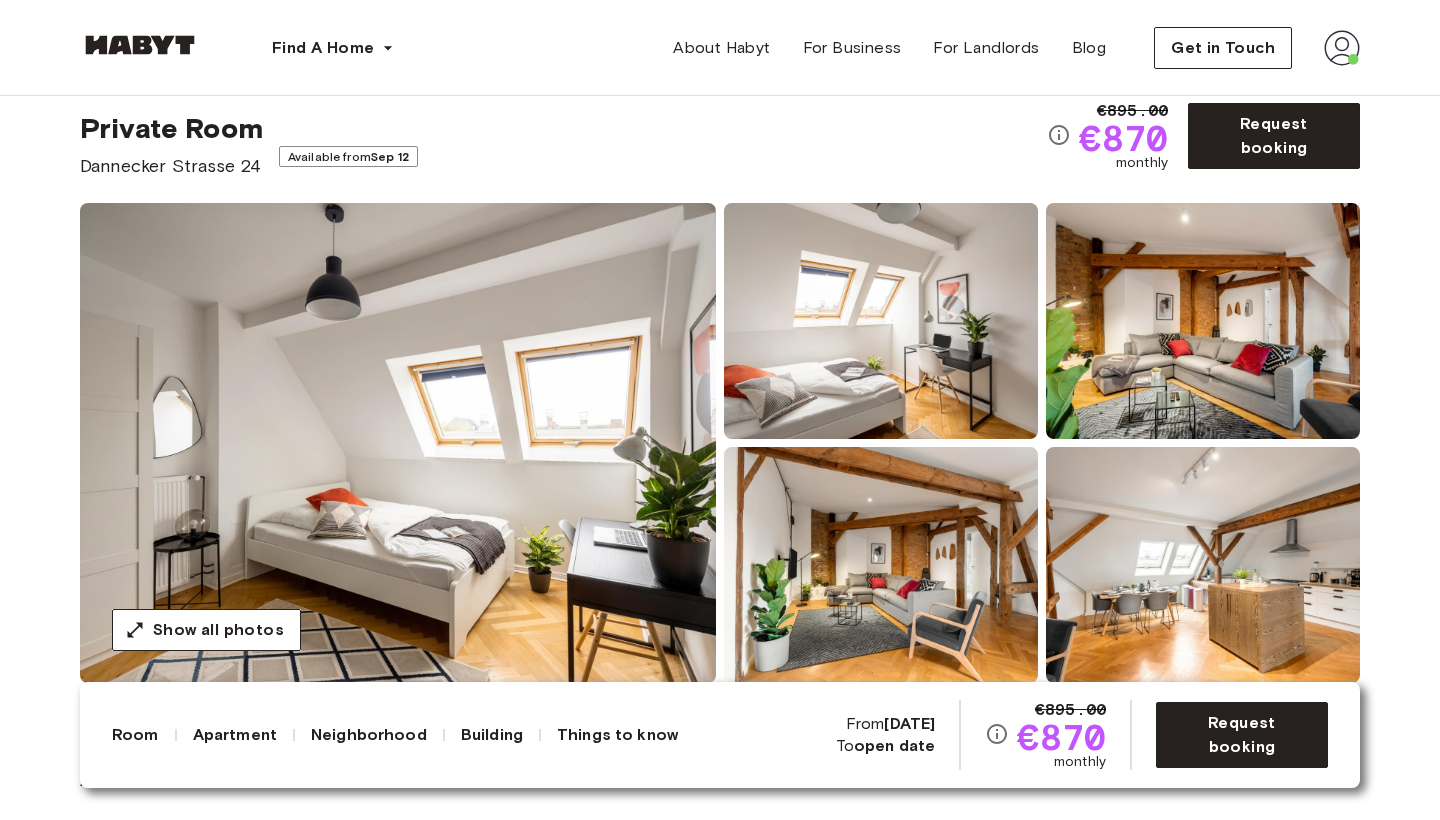 click at bounding box center (1203, 321) 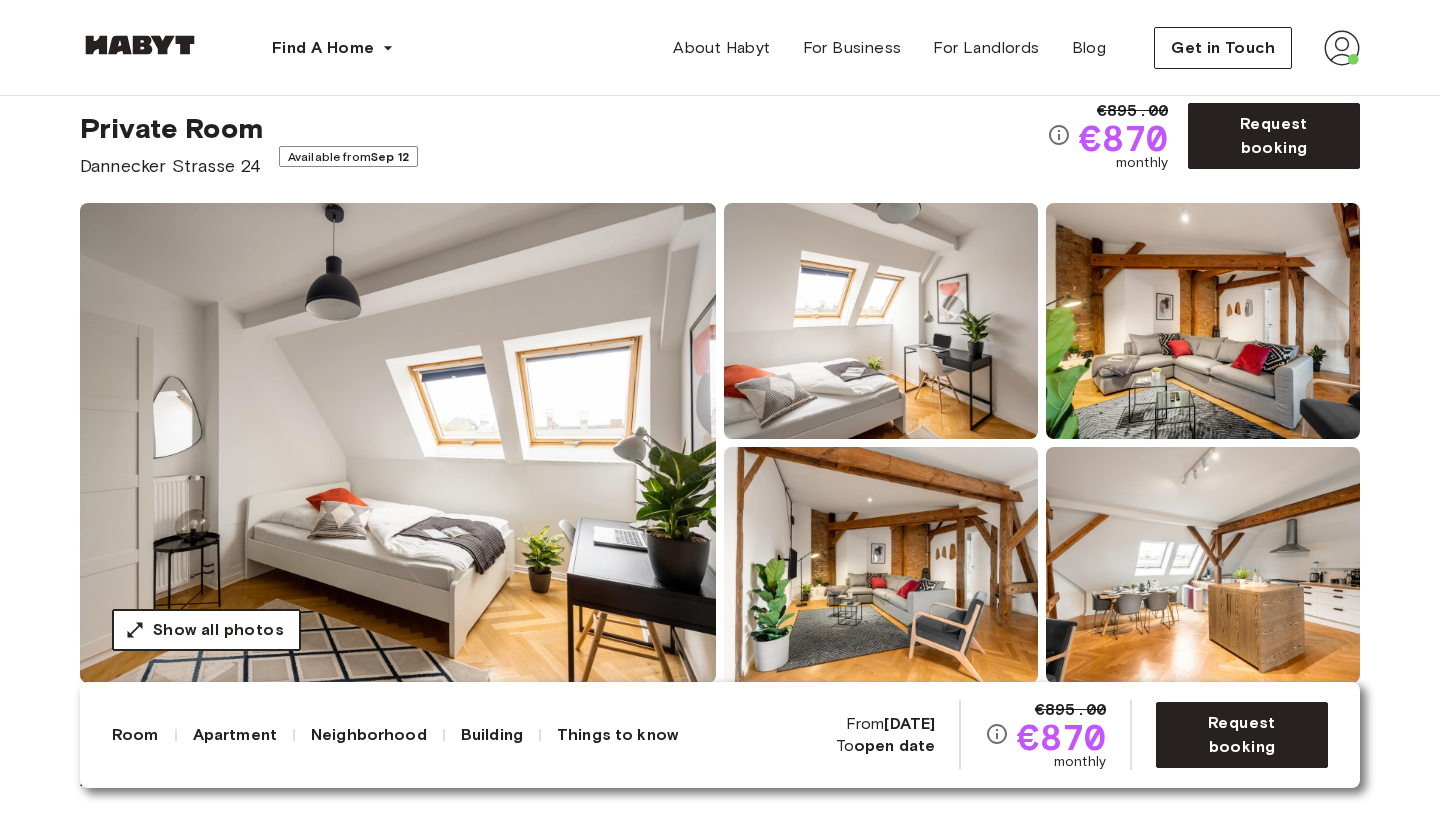 click on "Show all photos" at bounding box center [206, 630] 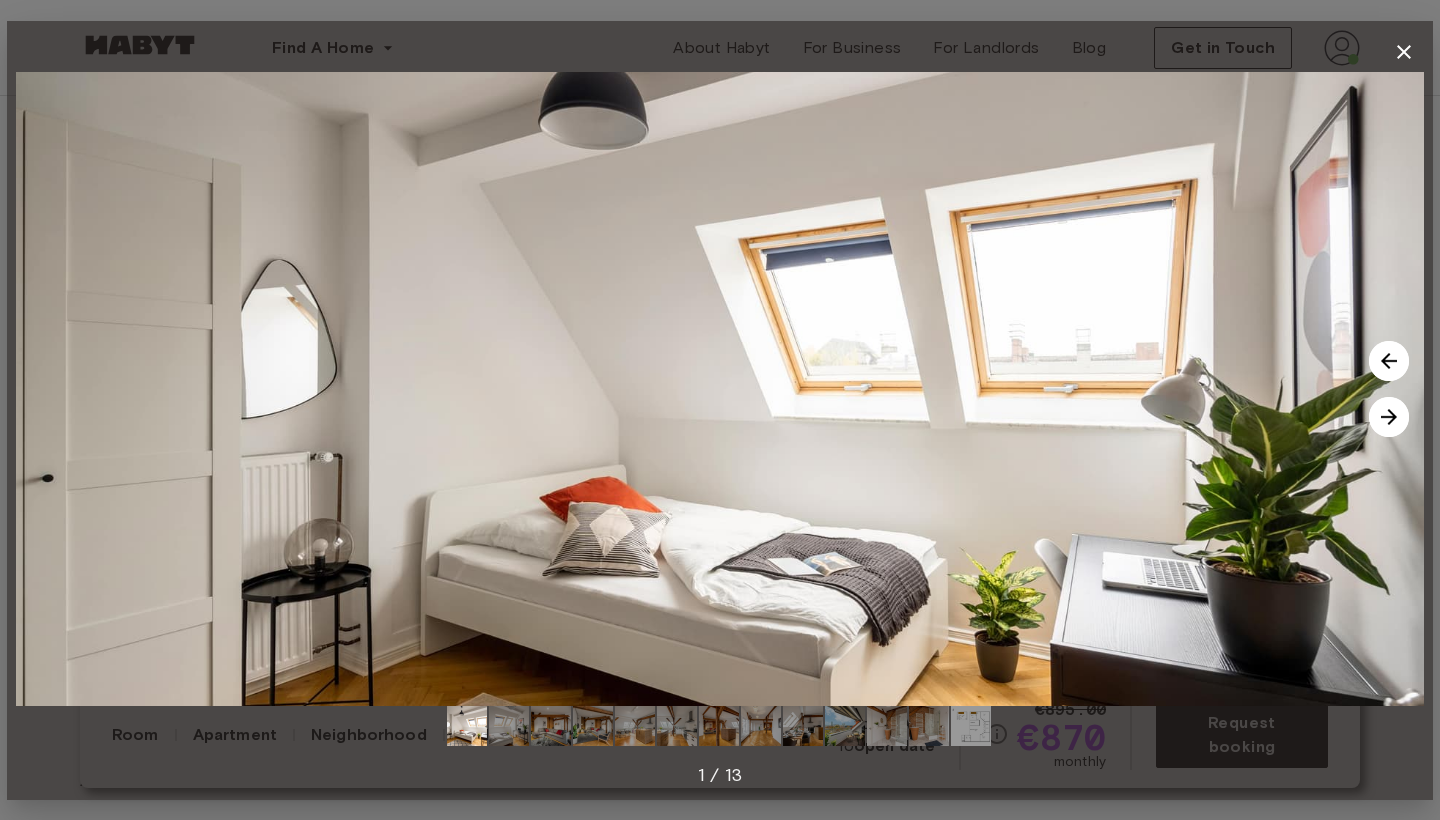 click at bounding box center (1389, 417) 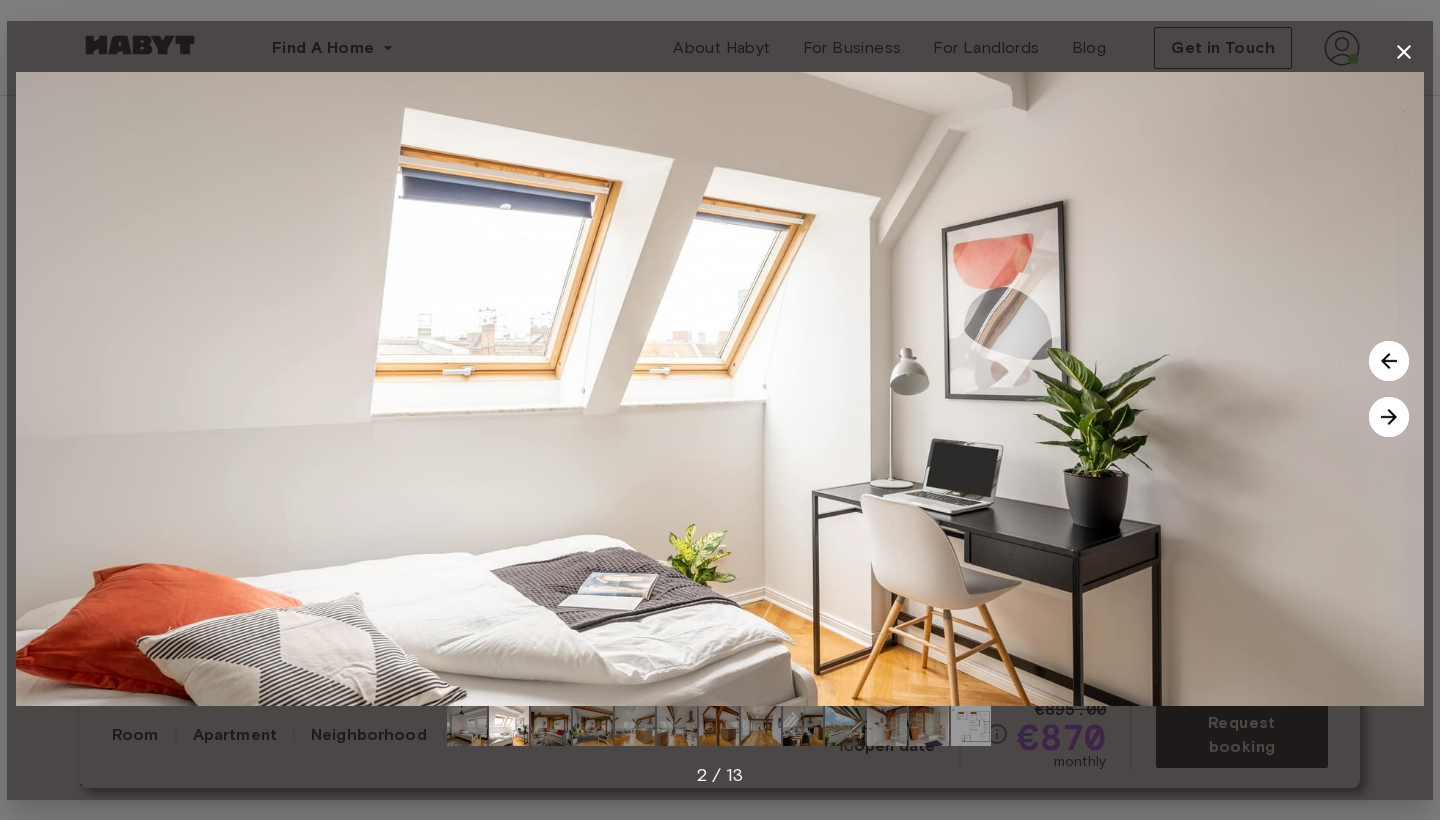 click at bounding box center [1389, 417] 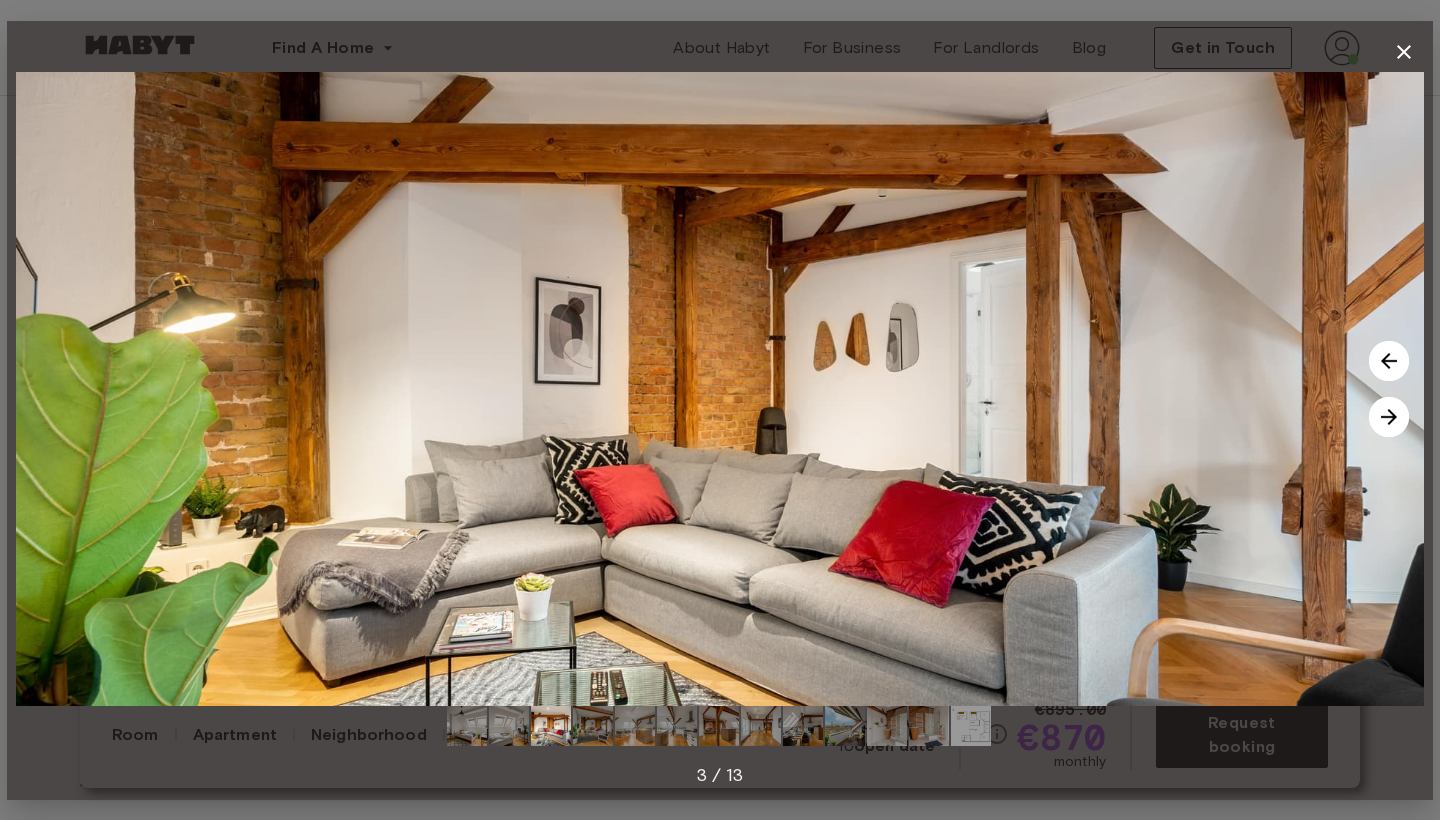 click at bounding box center [1389, 417] 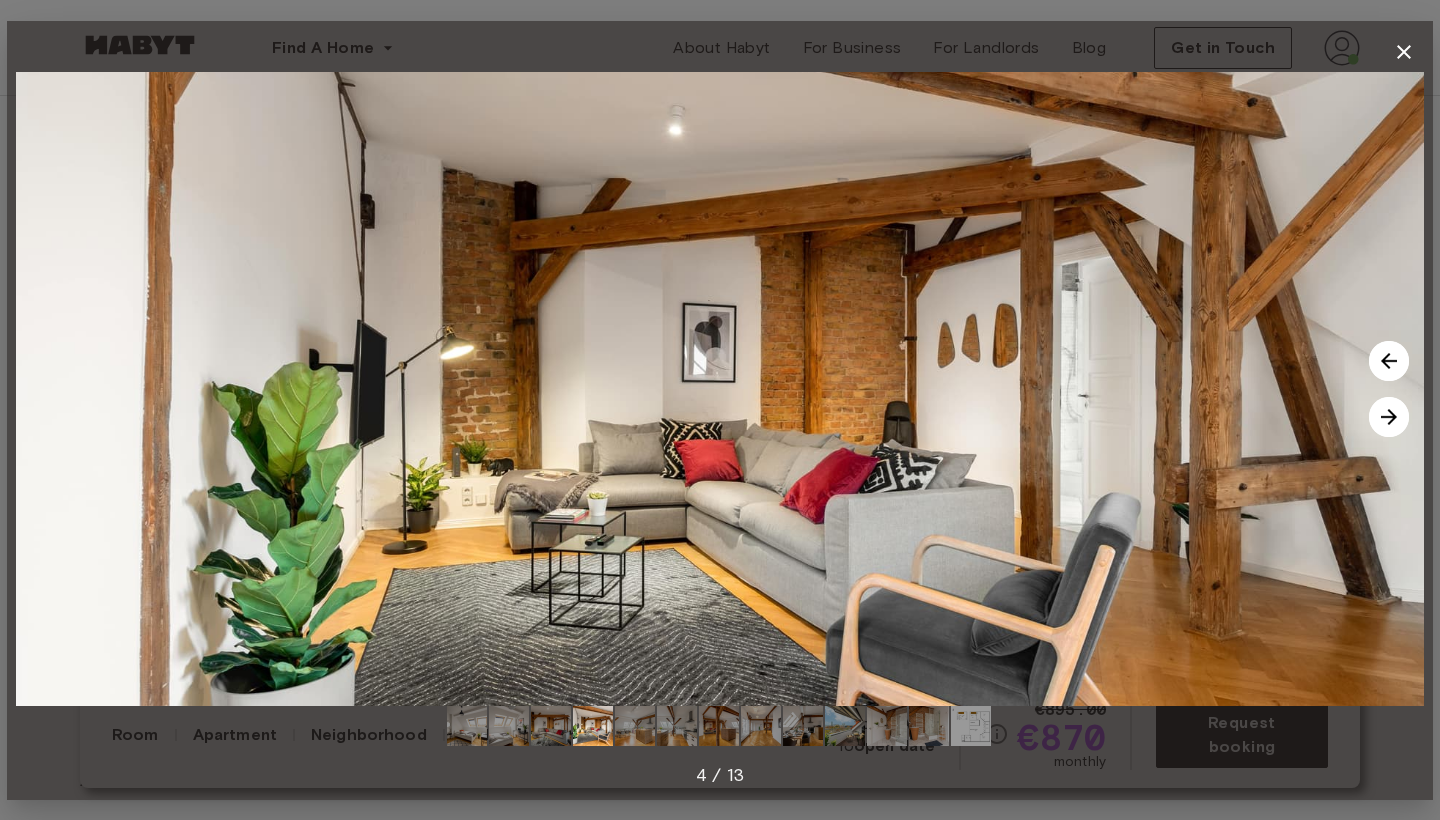 click at bounding box center [1389, 417] 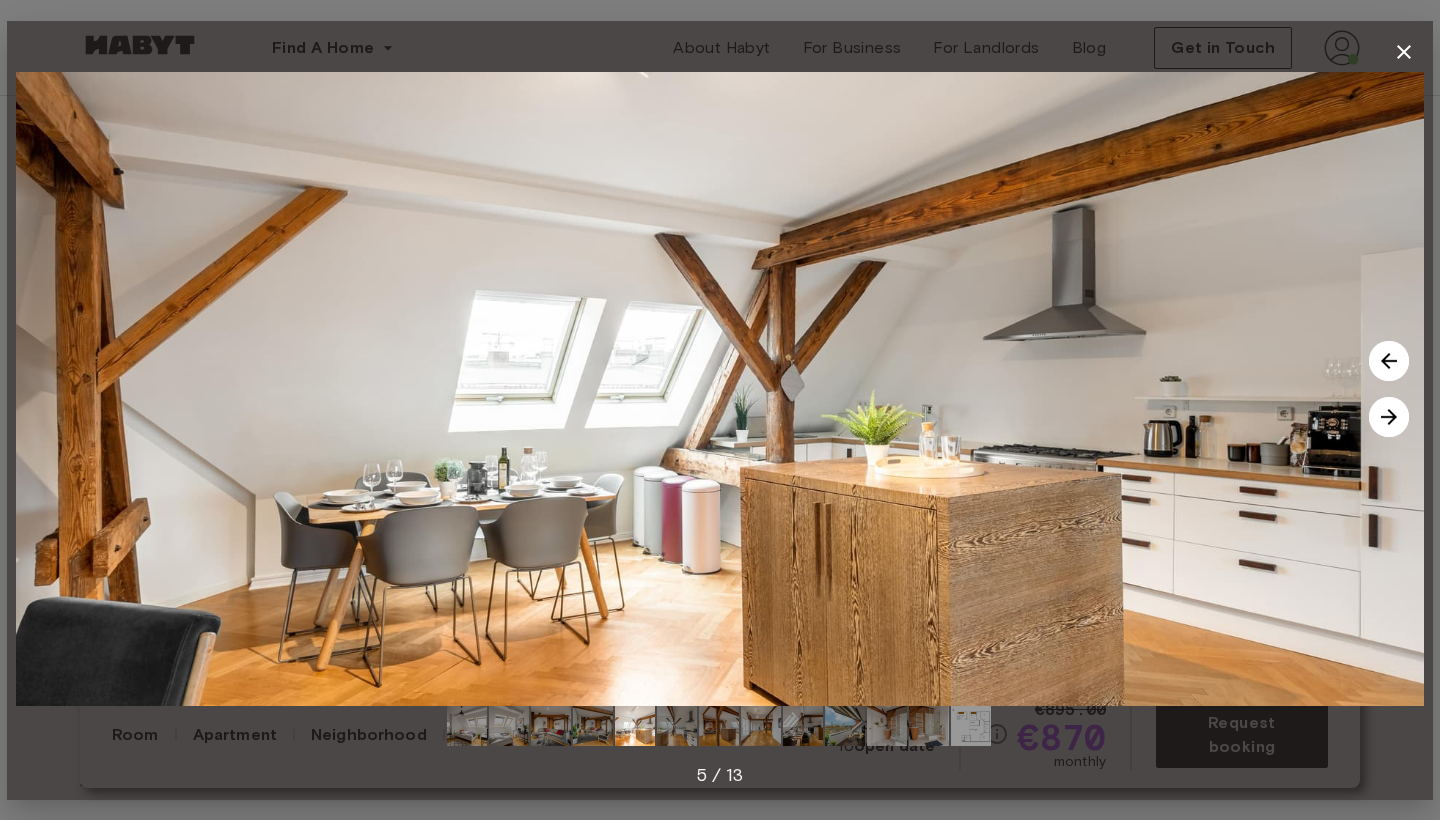 click at bounding box center (1389, 417) 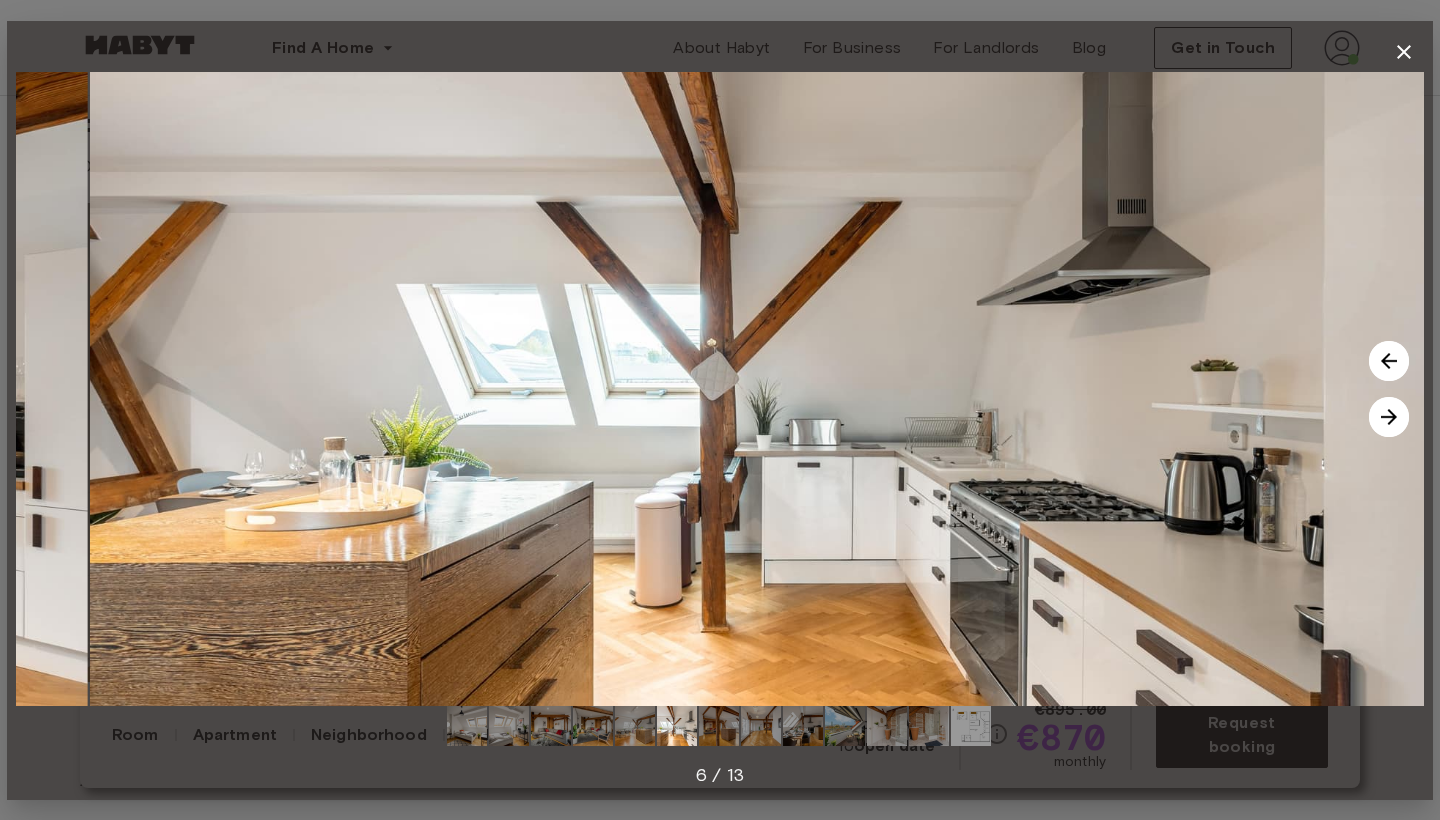 click at bounding box center (1389, 417) 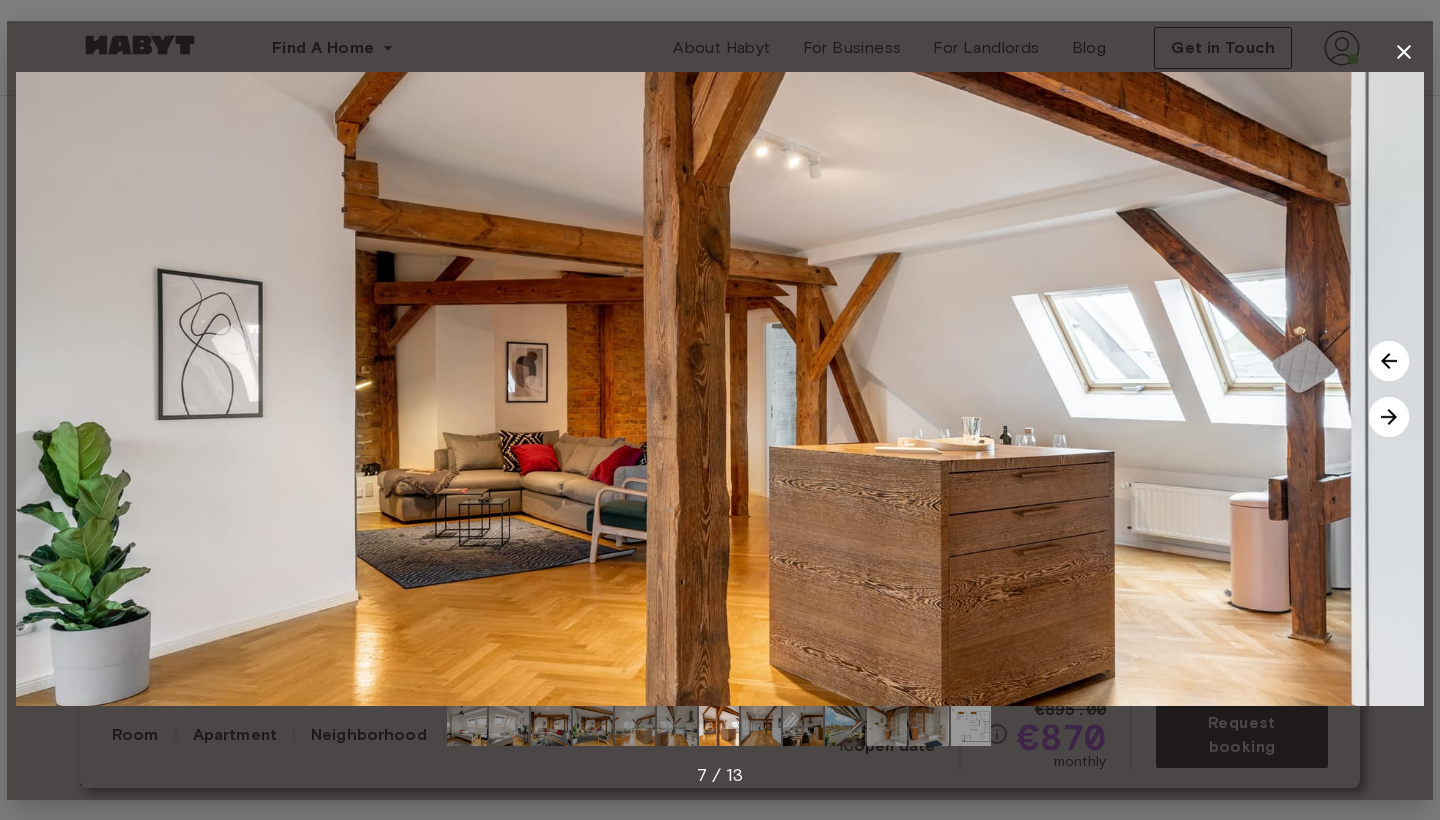 click at bounding box center [1389, 417] 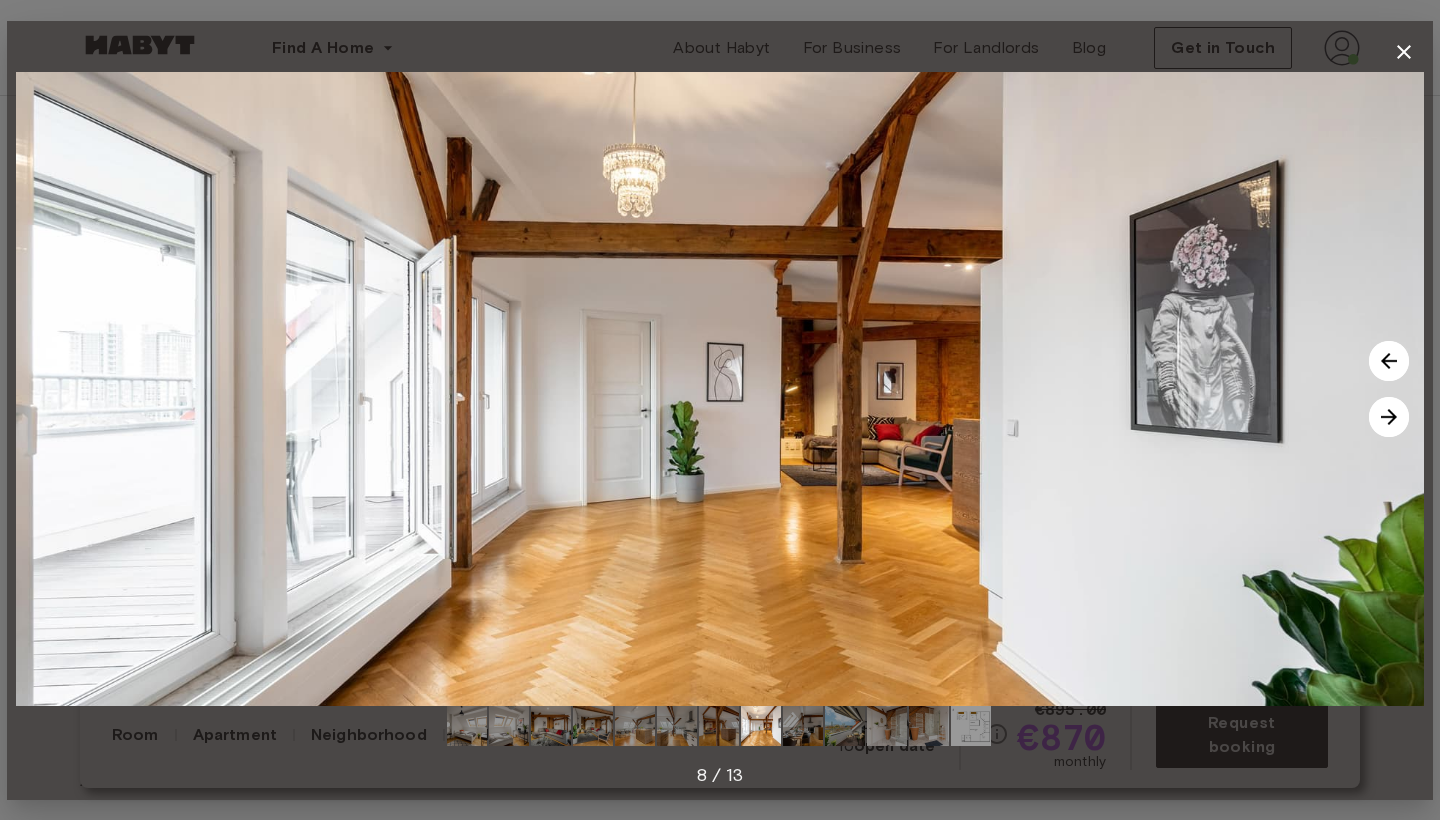 click at bounding box center [1389, 417] 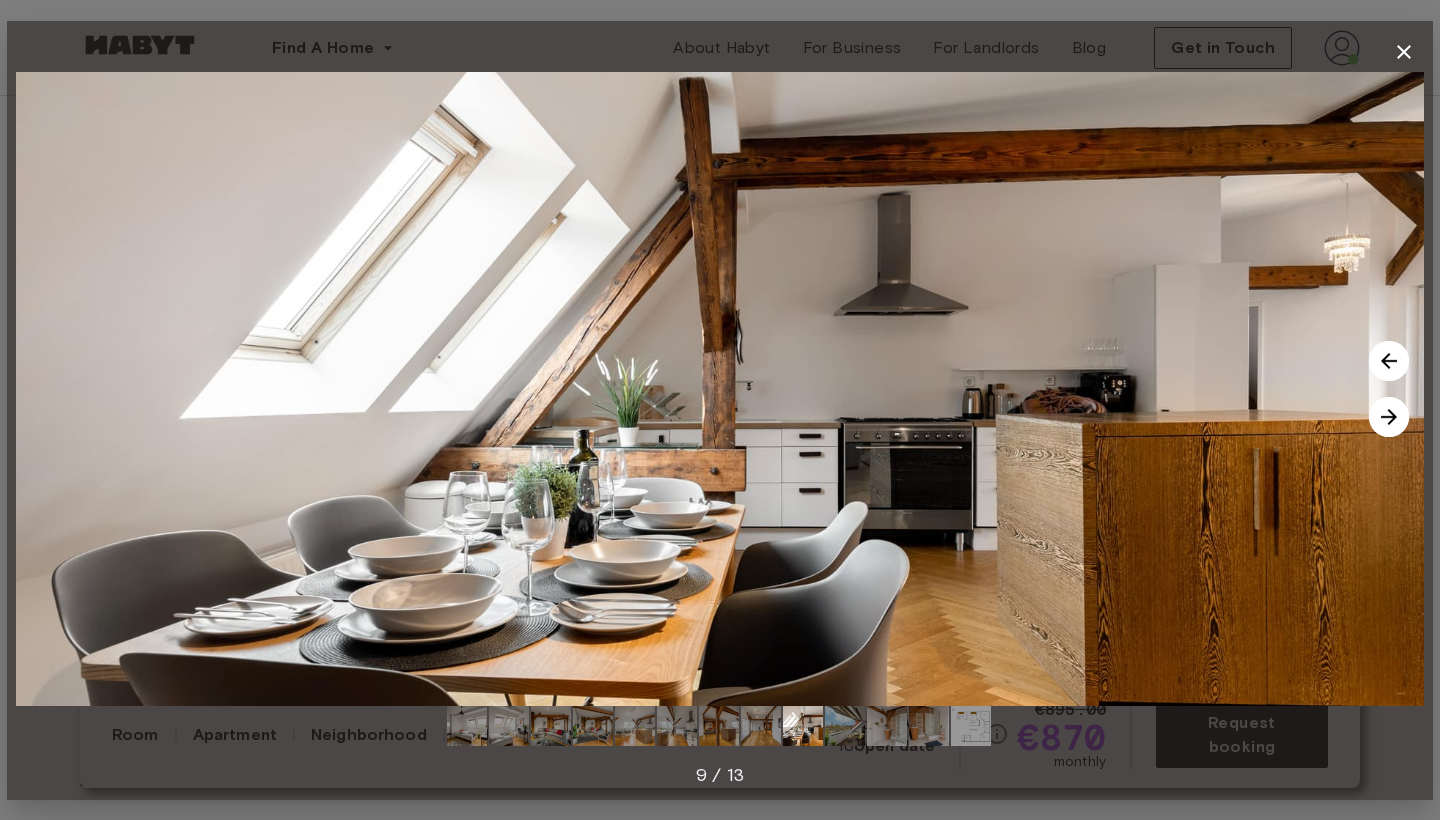 click at bounding box center [1389, 417] 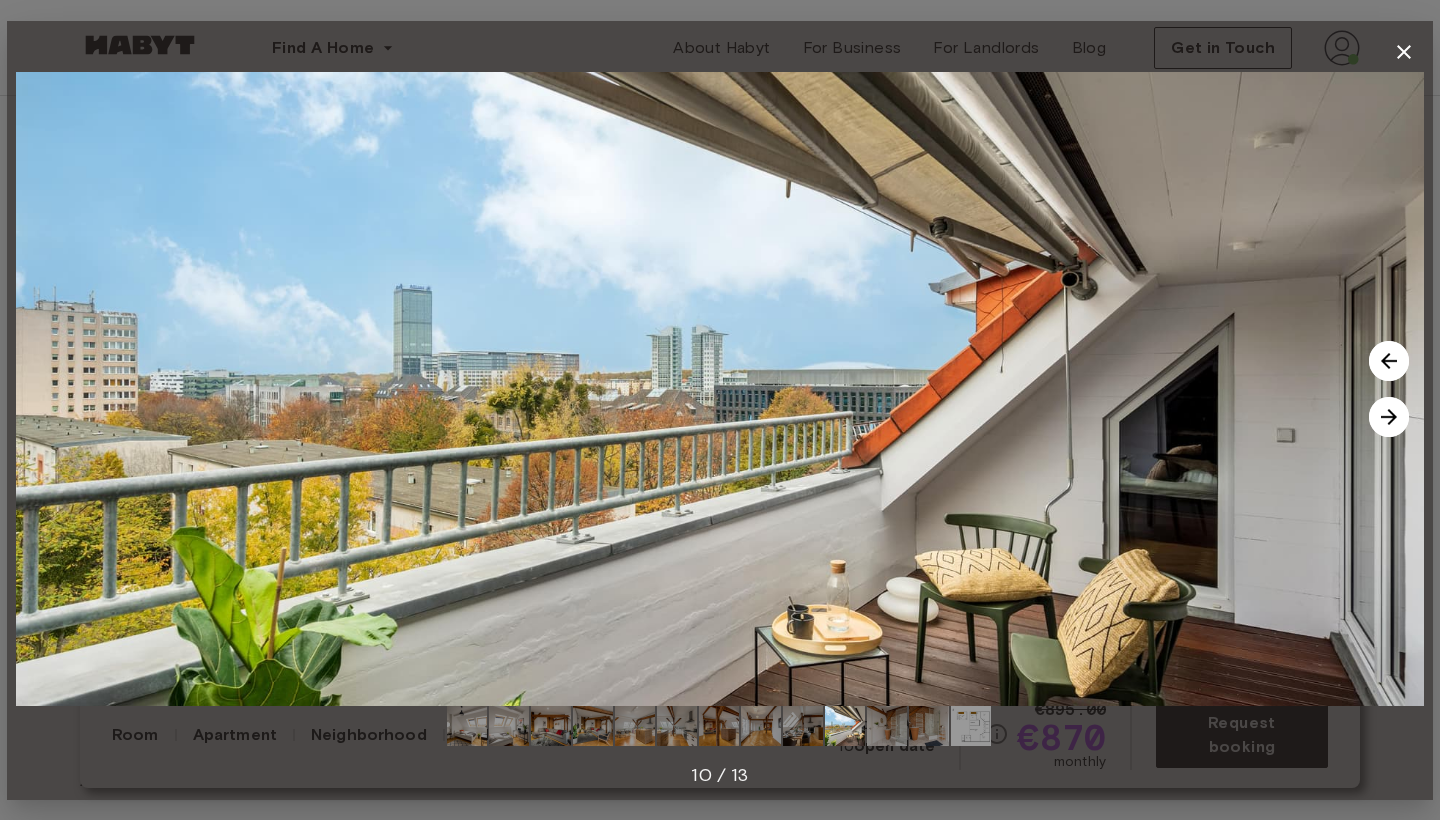 click at bounding box center [1389, 417] 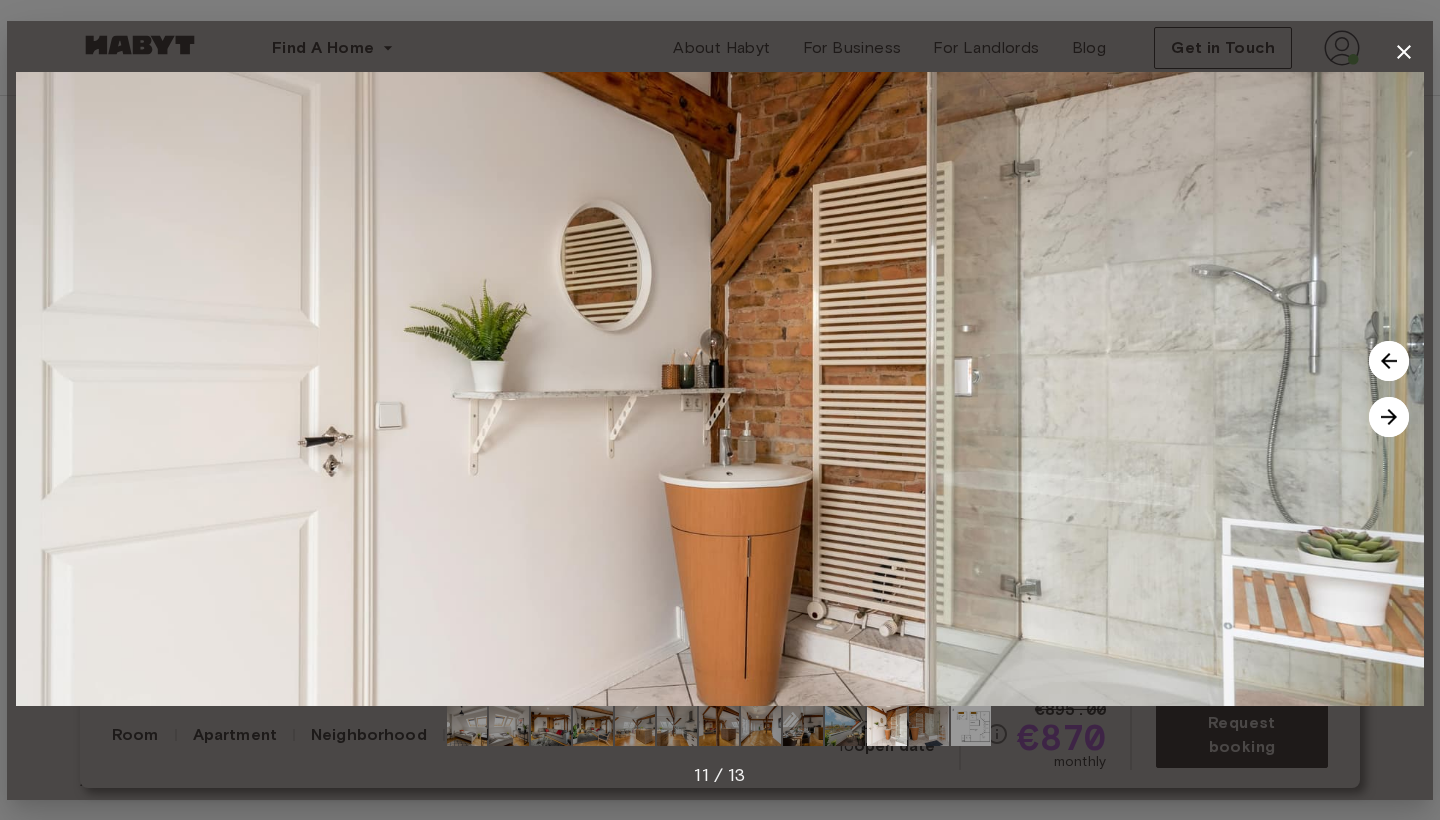 click at bounding box center [1389, 417] 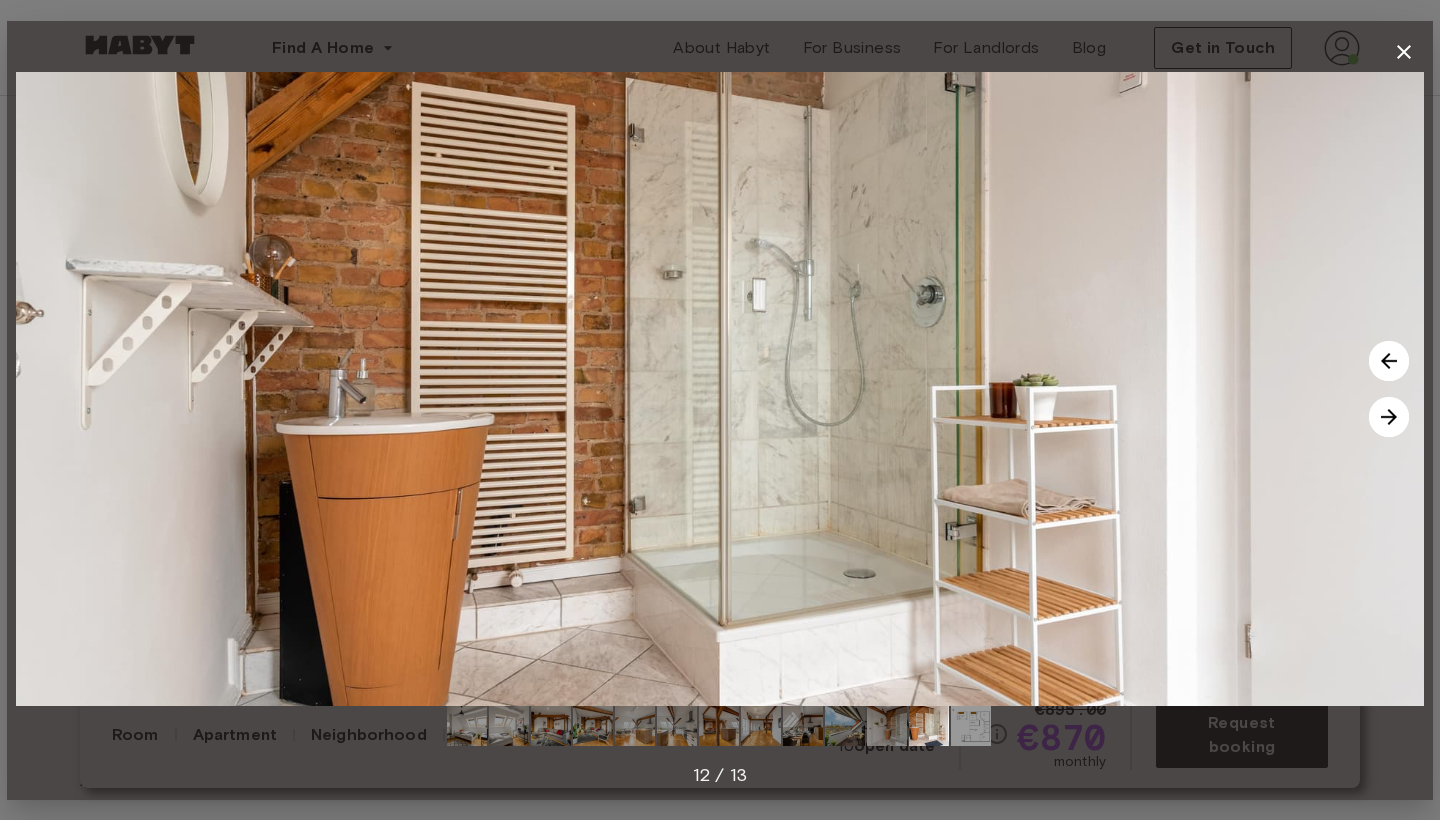 click at bounding box center [1389, 417] 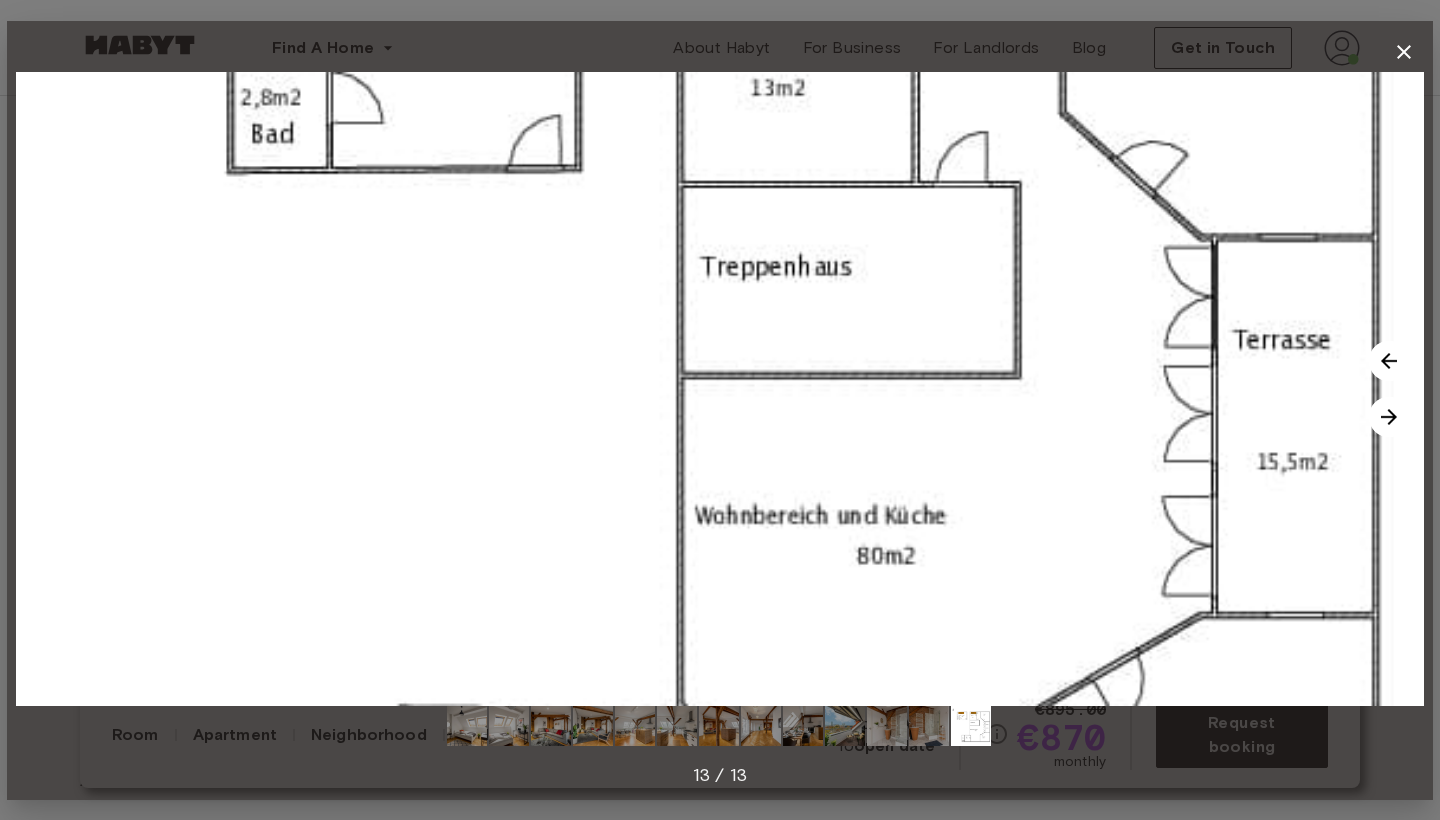 click at bounding box center (720, 389) 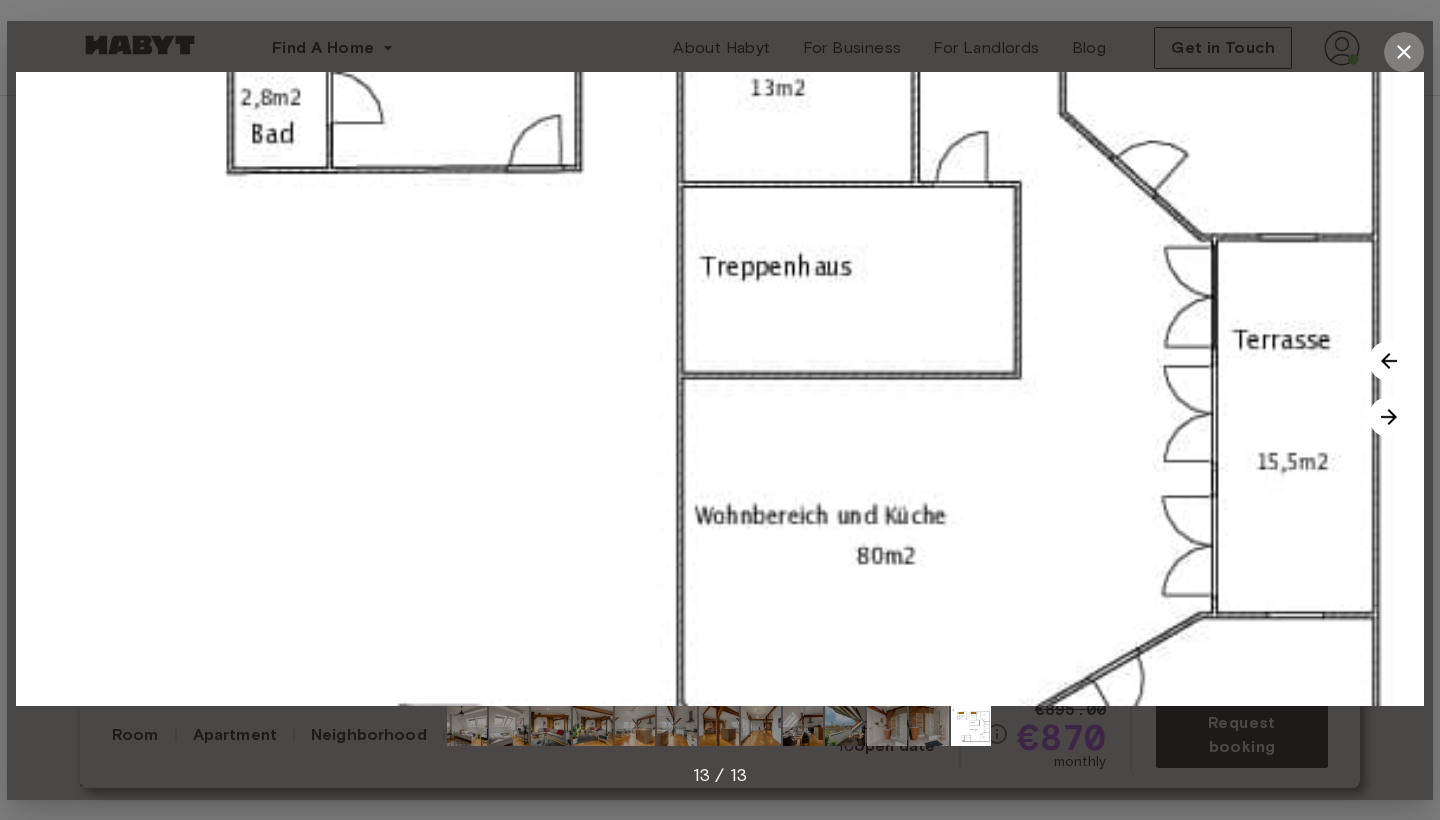 click 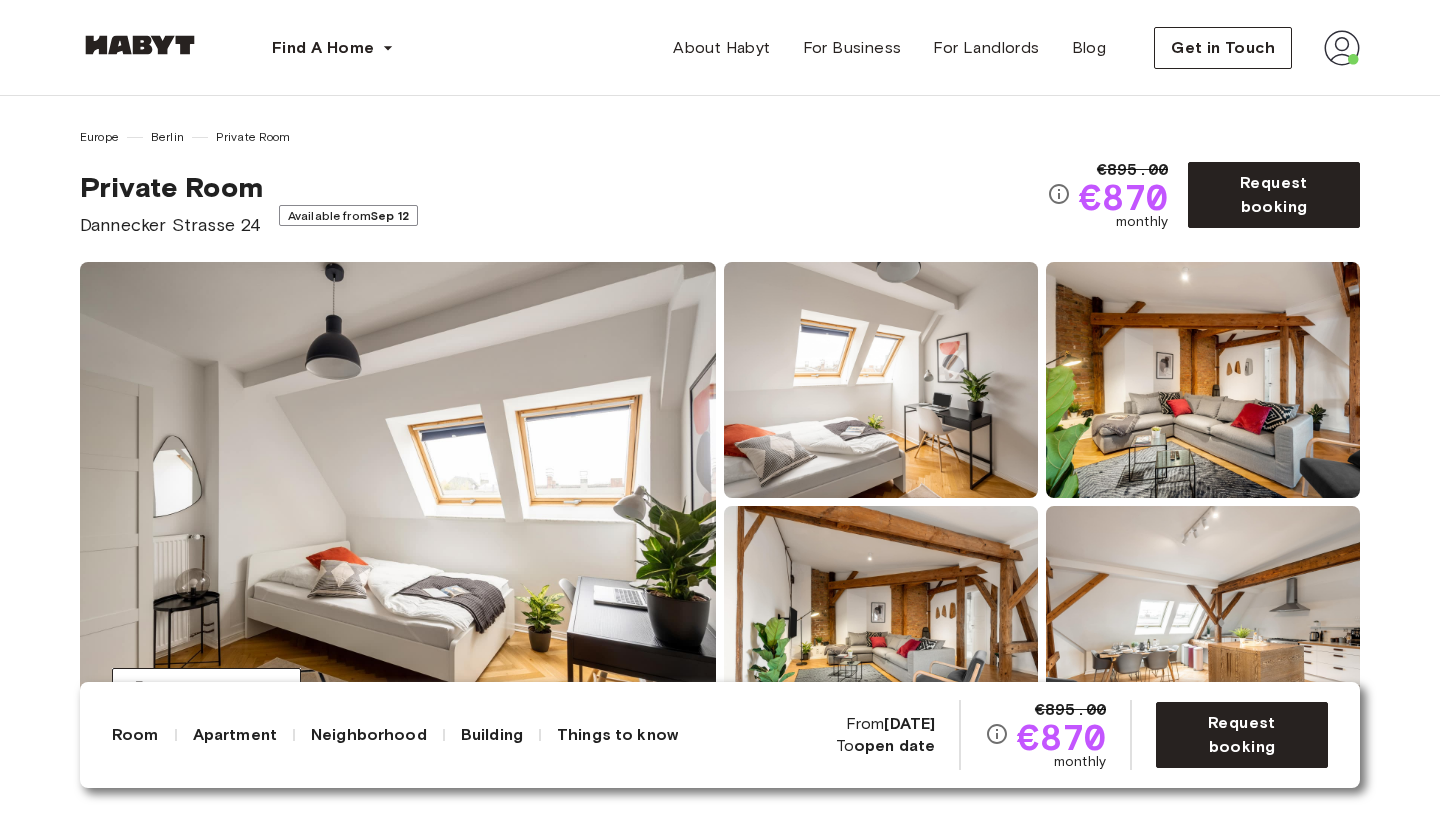 scroll, scrollTop: 239, scrollLeft: 0, axis: vertical 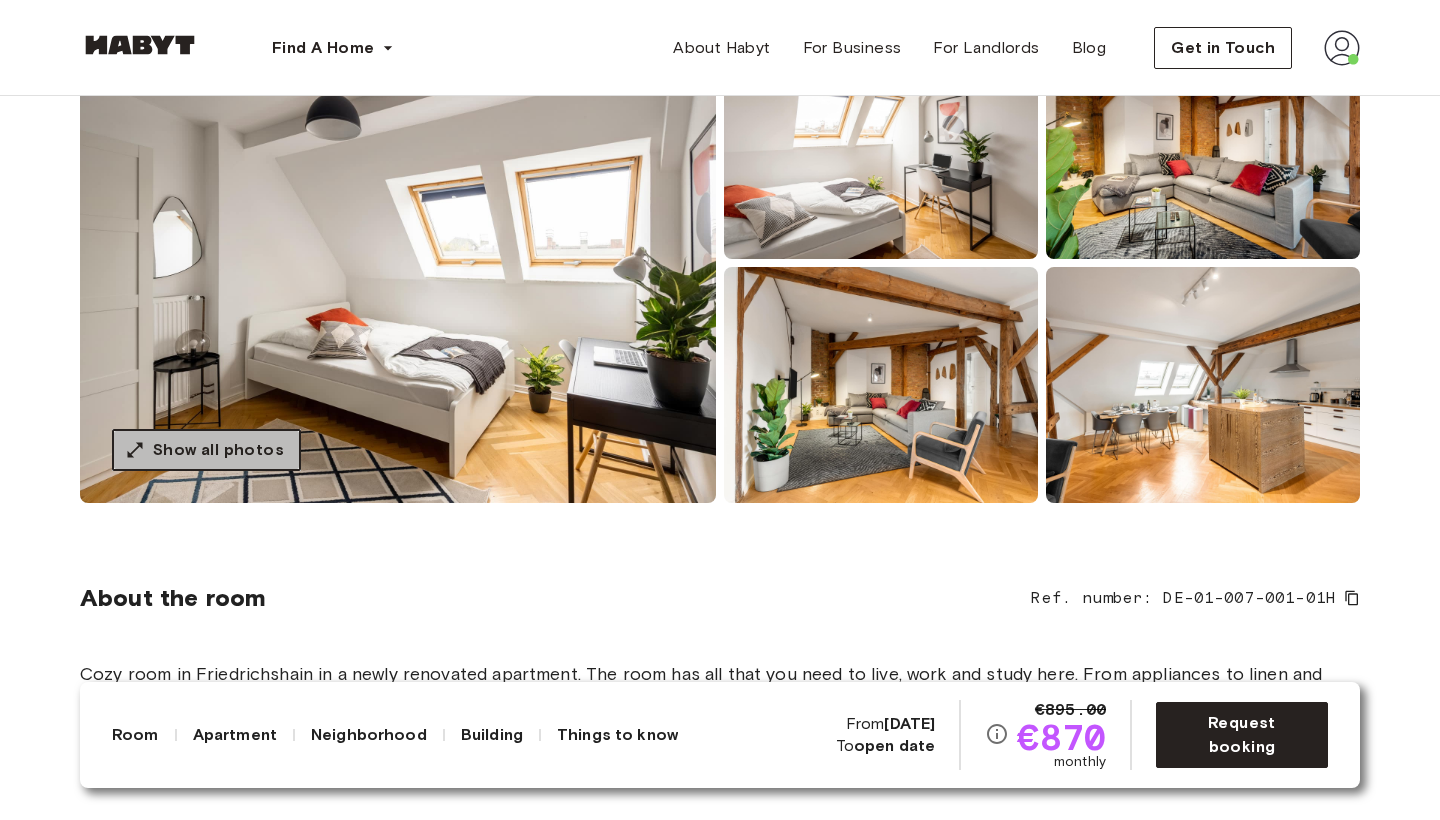 click on "Show all photos" at bounding box center (218, 450) 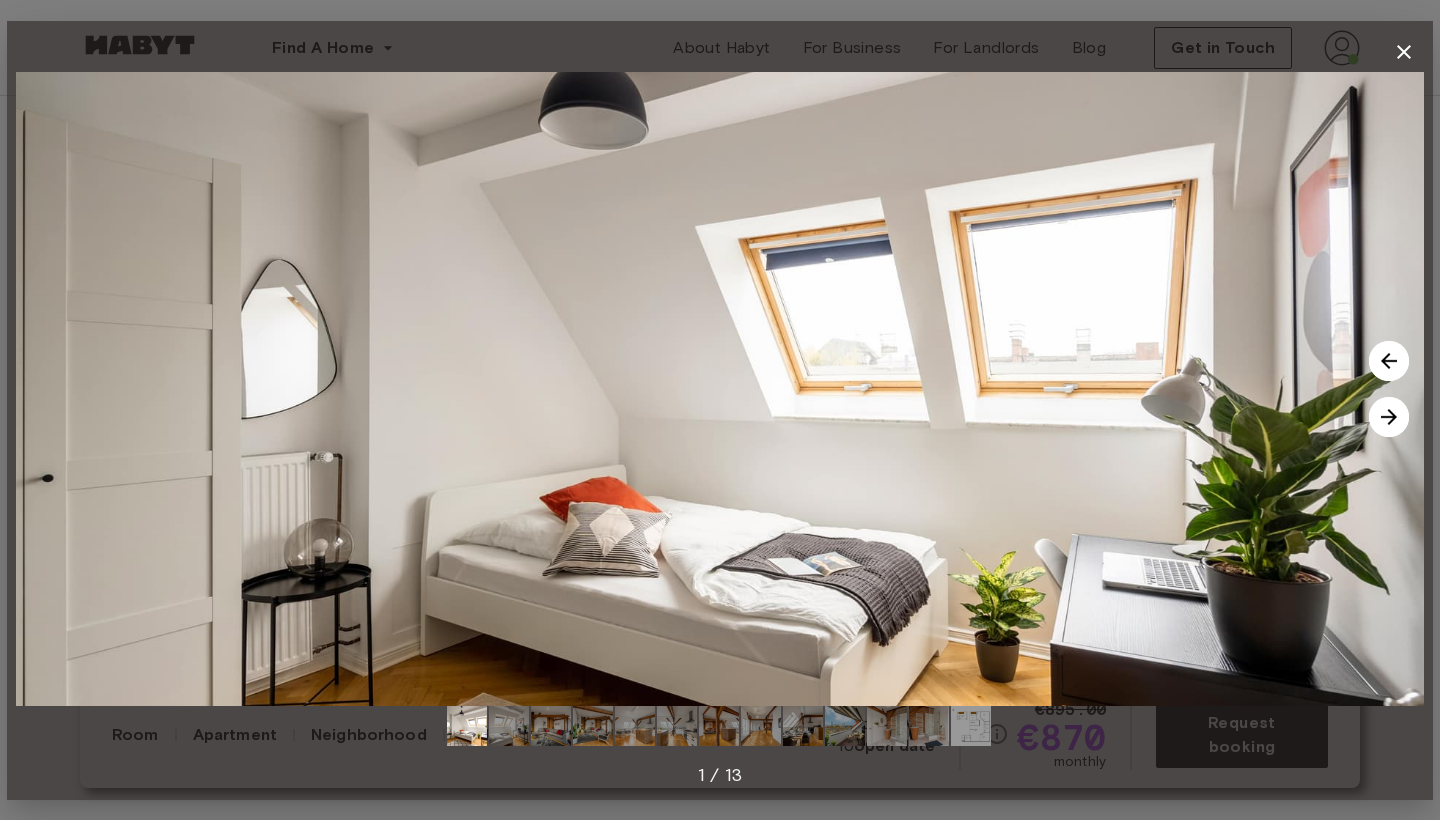 click at bounding box center (1389, 417) 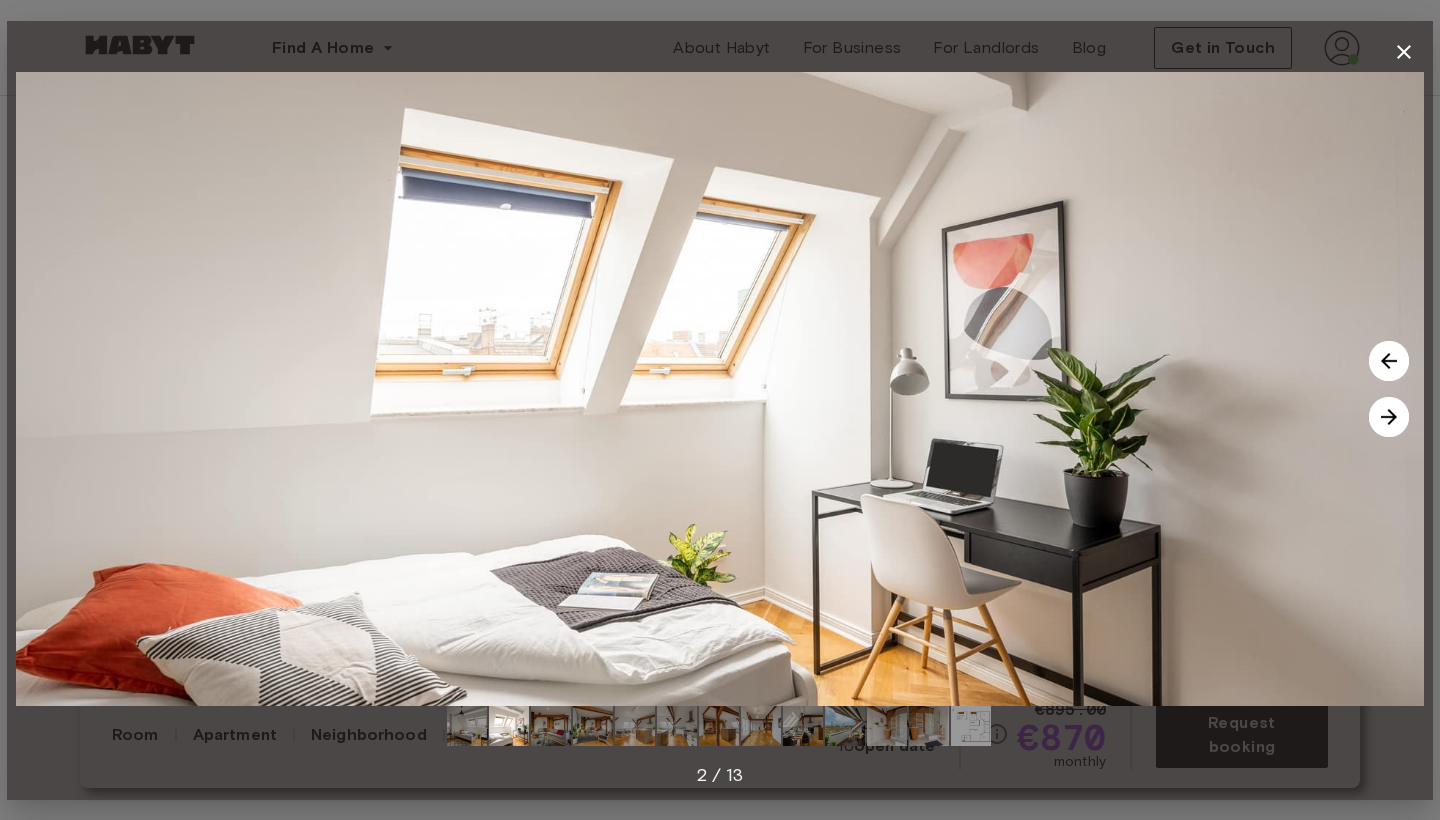 click at bounding box center (1389, 417) 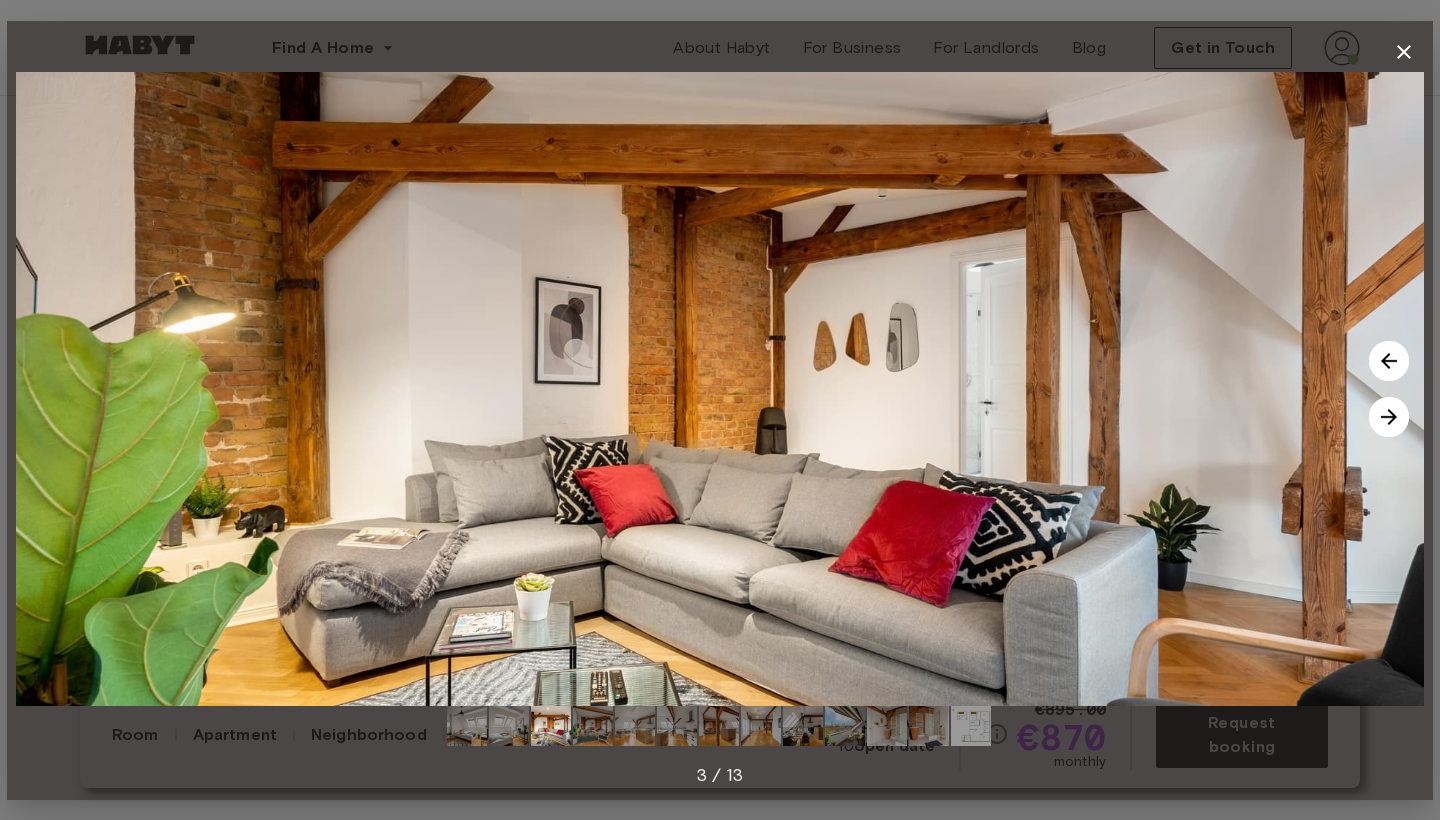 click at bounding box center (1389, 417) 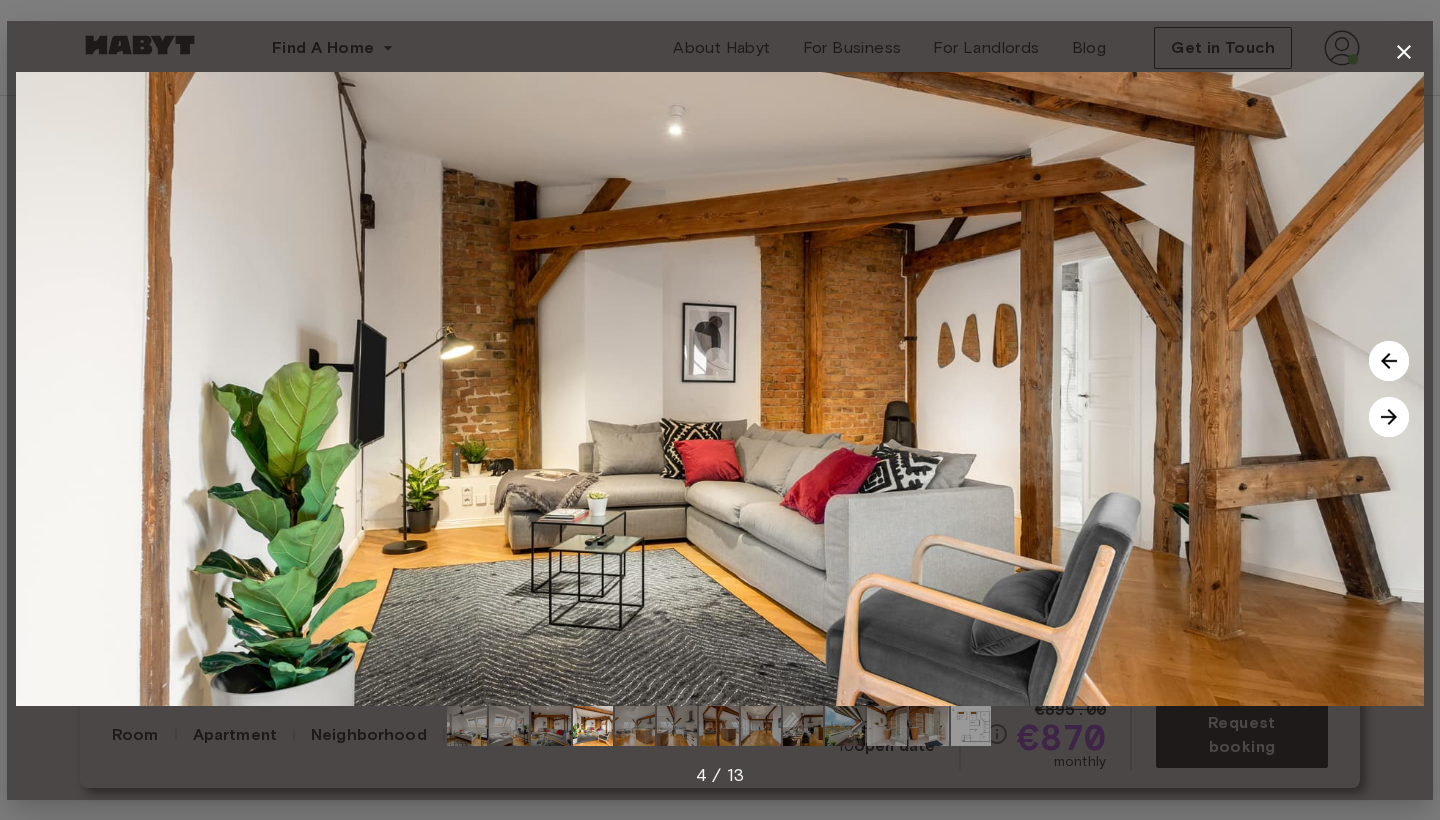click at bounding box center [1389, 417] 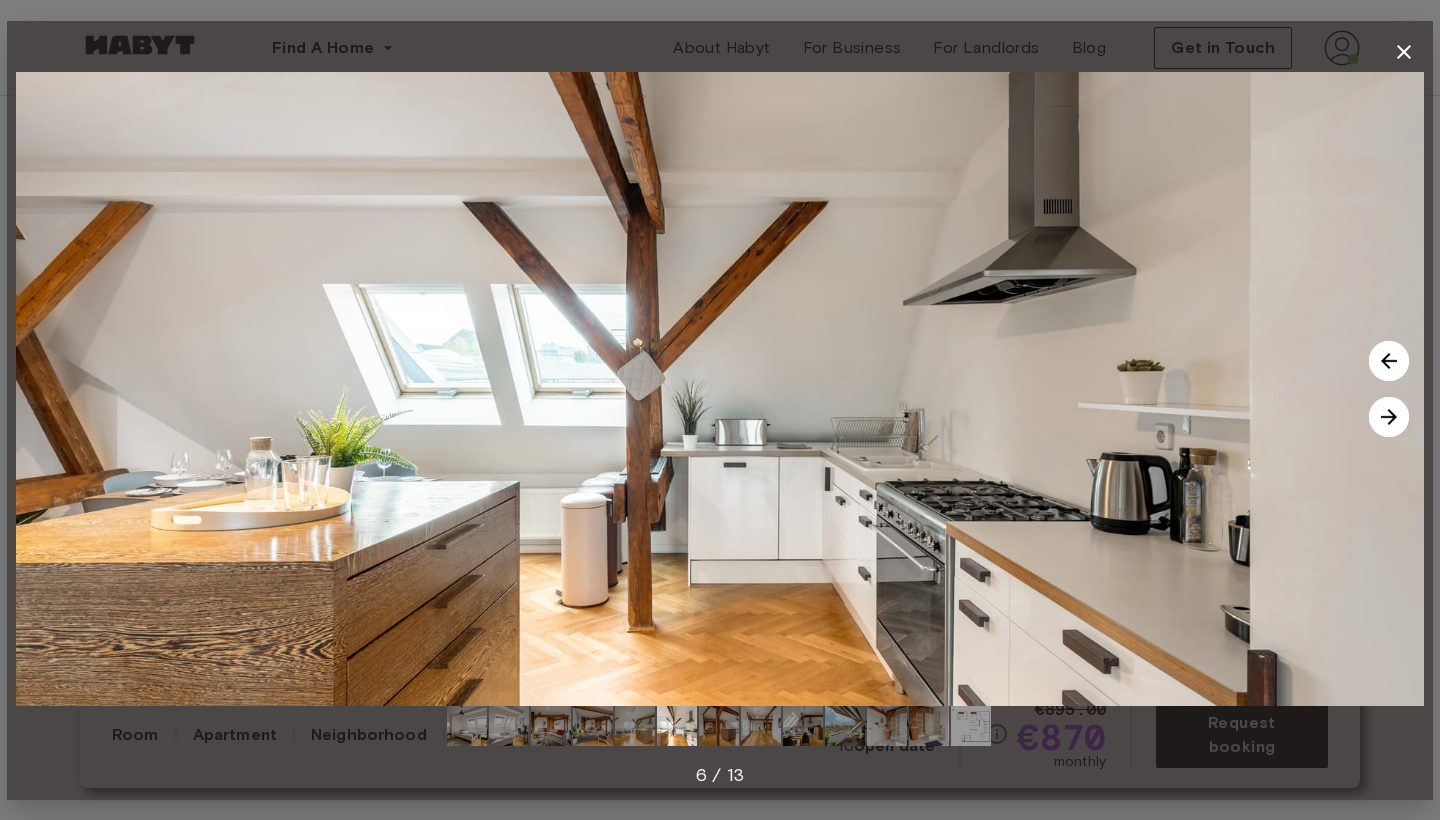 click at bounding box center [1389, 417] 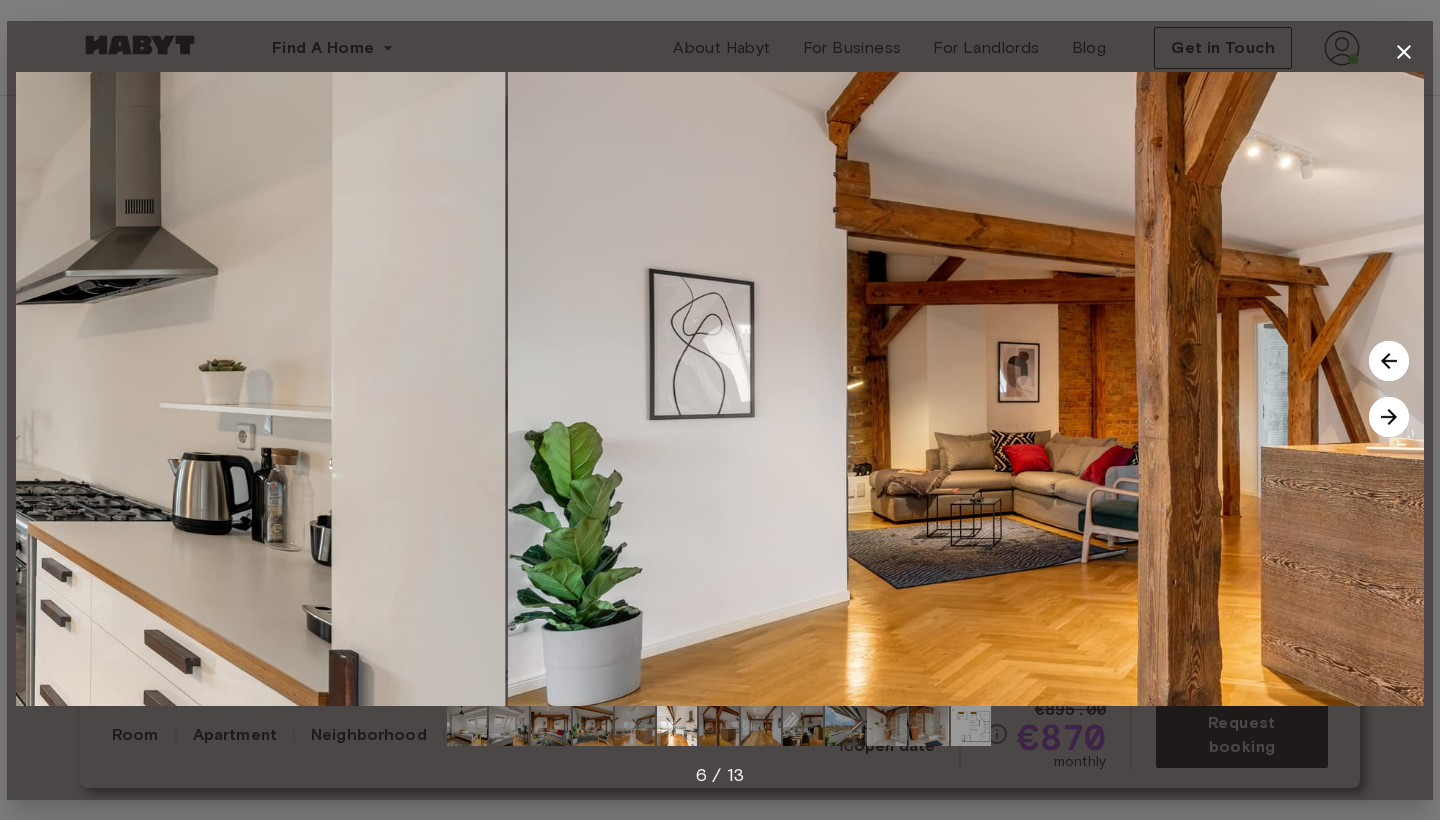 click at bounding box center [1389, 417] 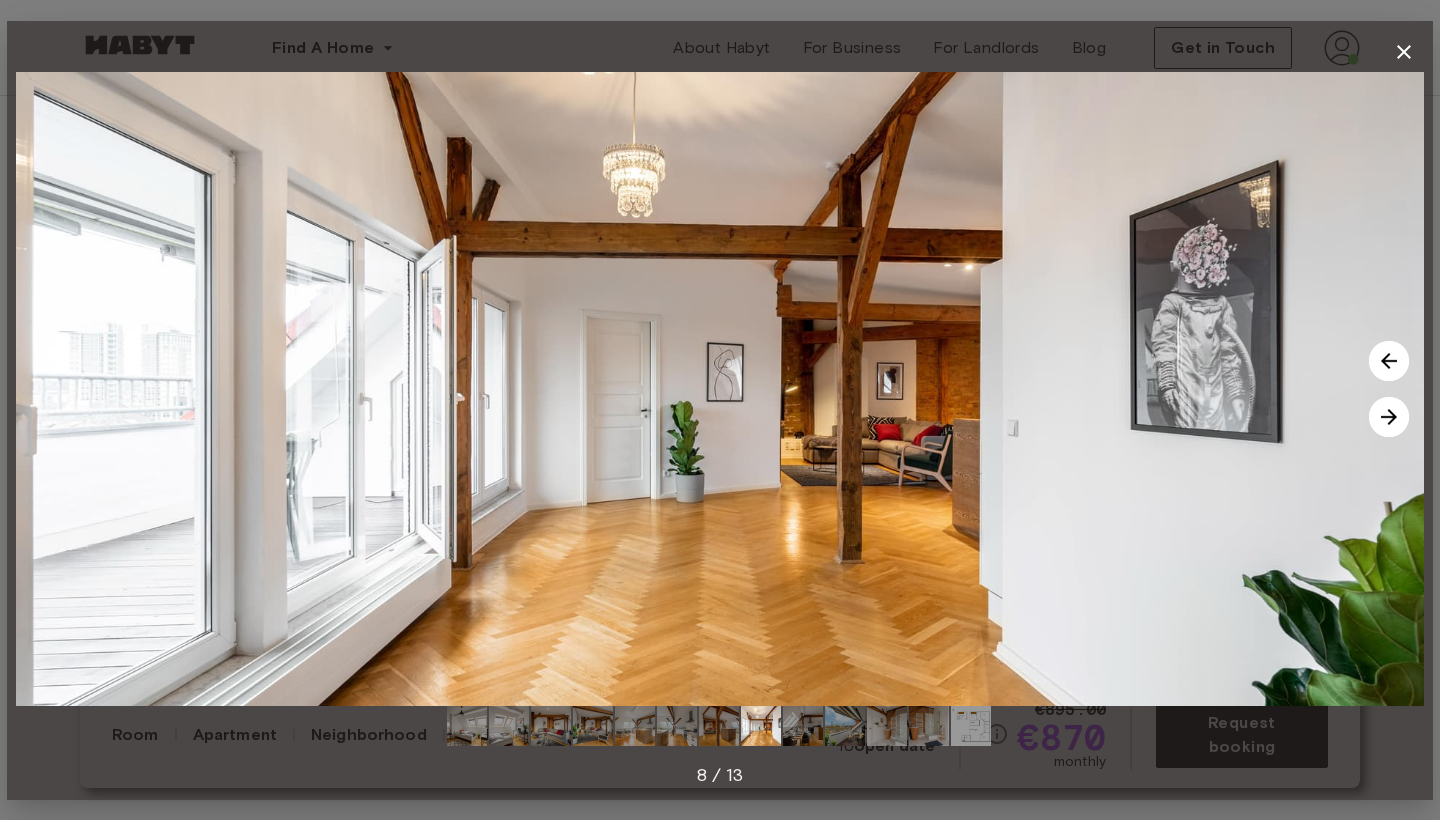 click at bounding box center [1389, 417] 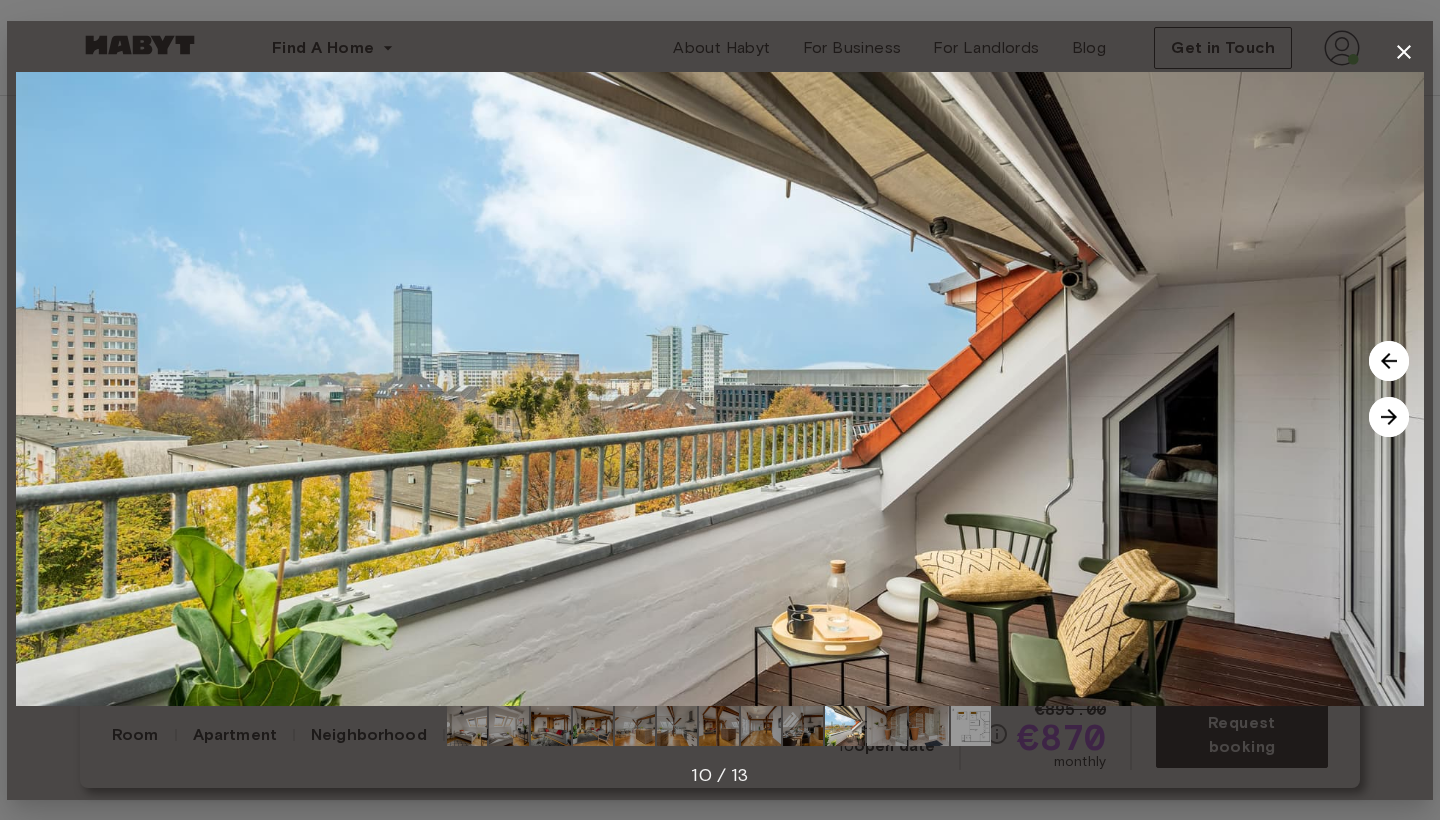 click at bounding box center [1389, 361] 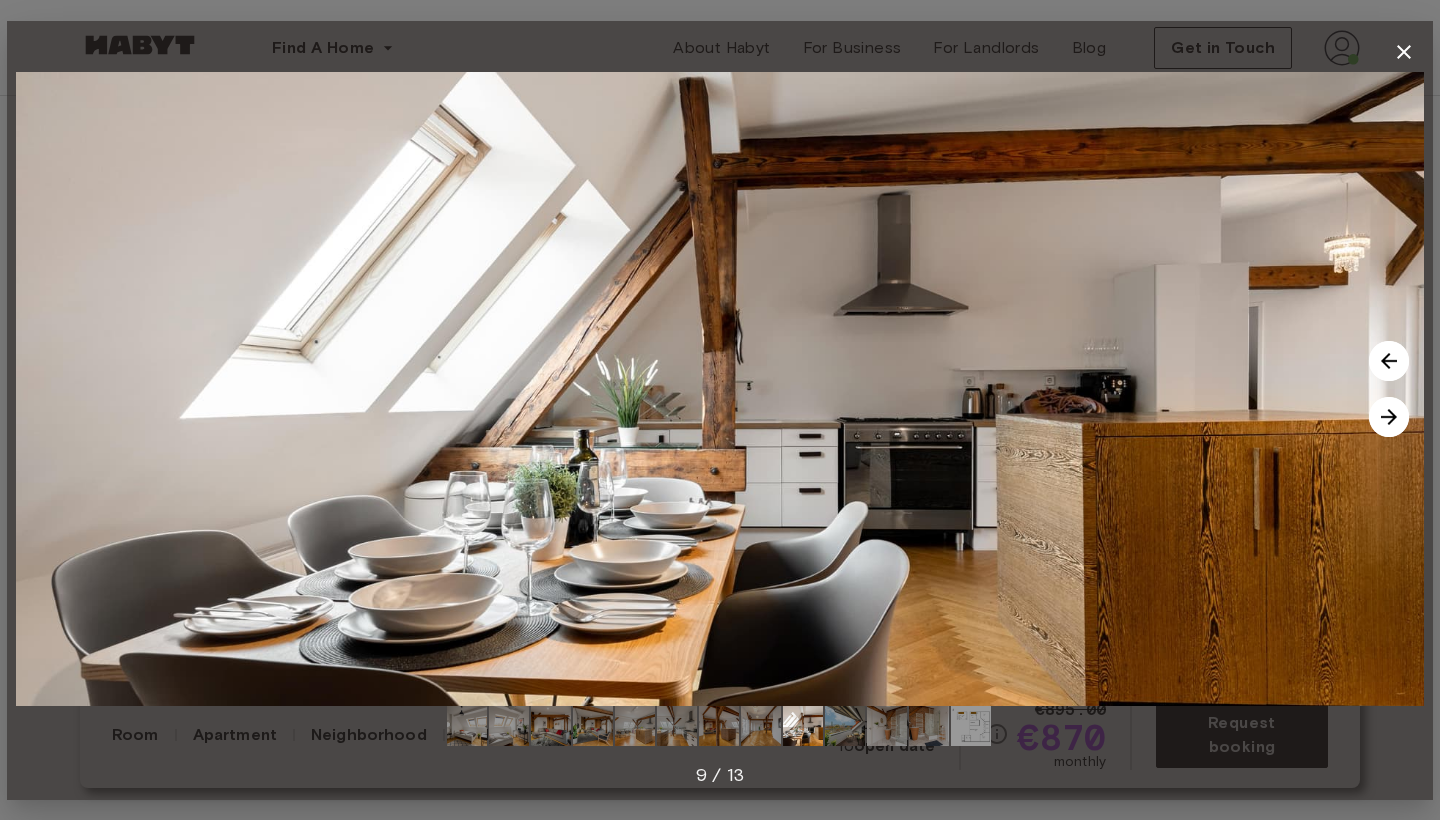 click at bounding box center [1389, 361] 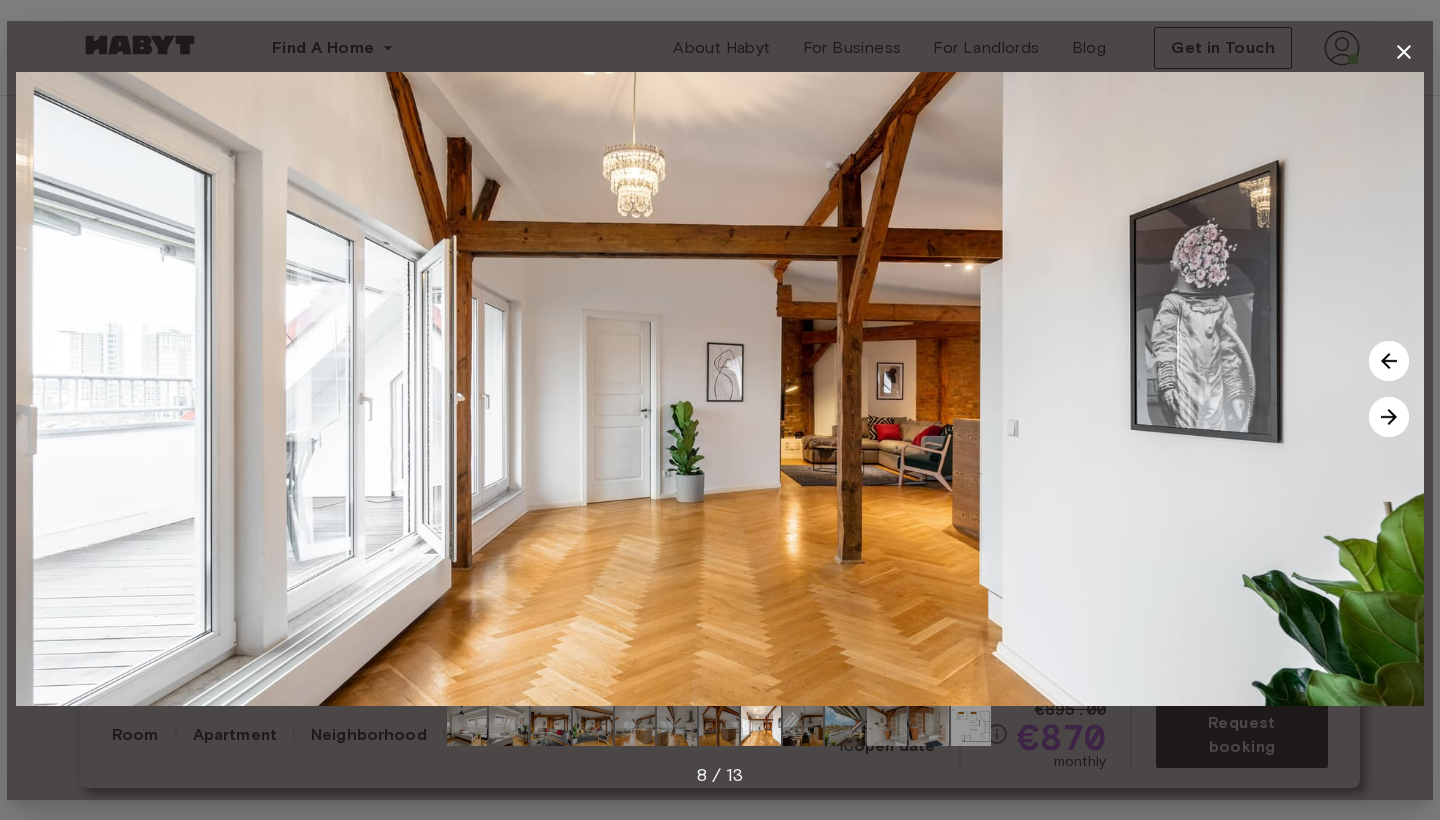 click at bounding box center [1389, 417] 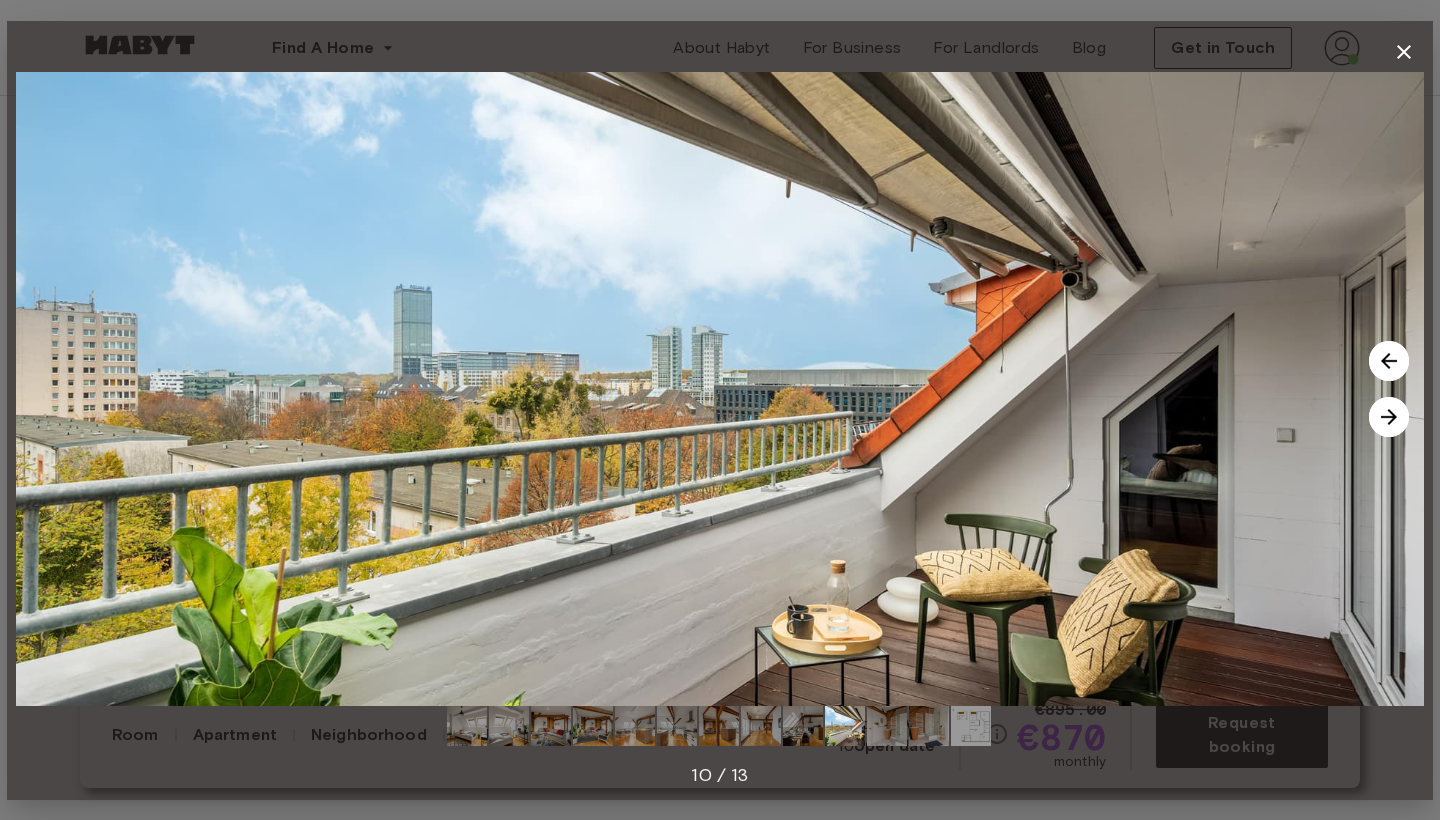 click at bounding box center [1389, 417] 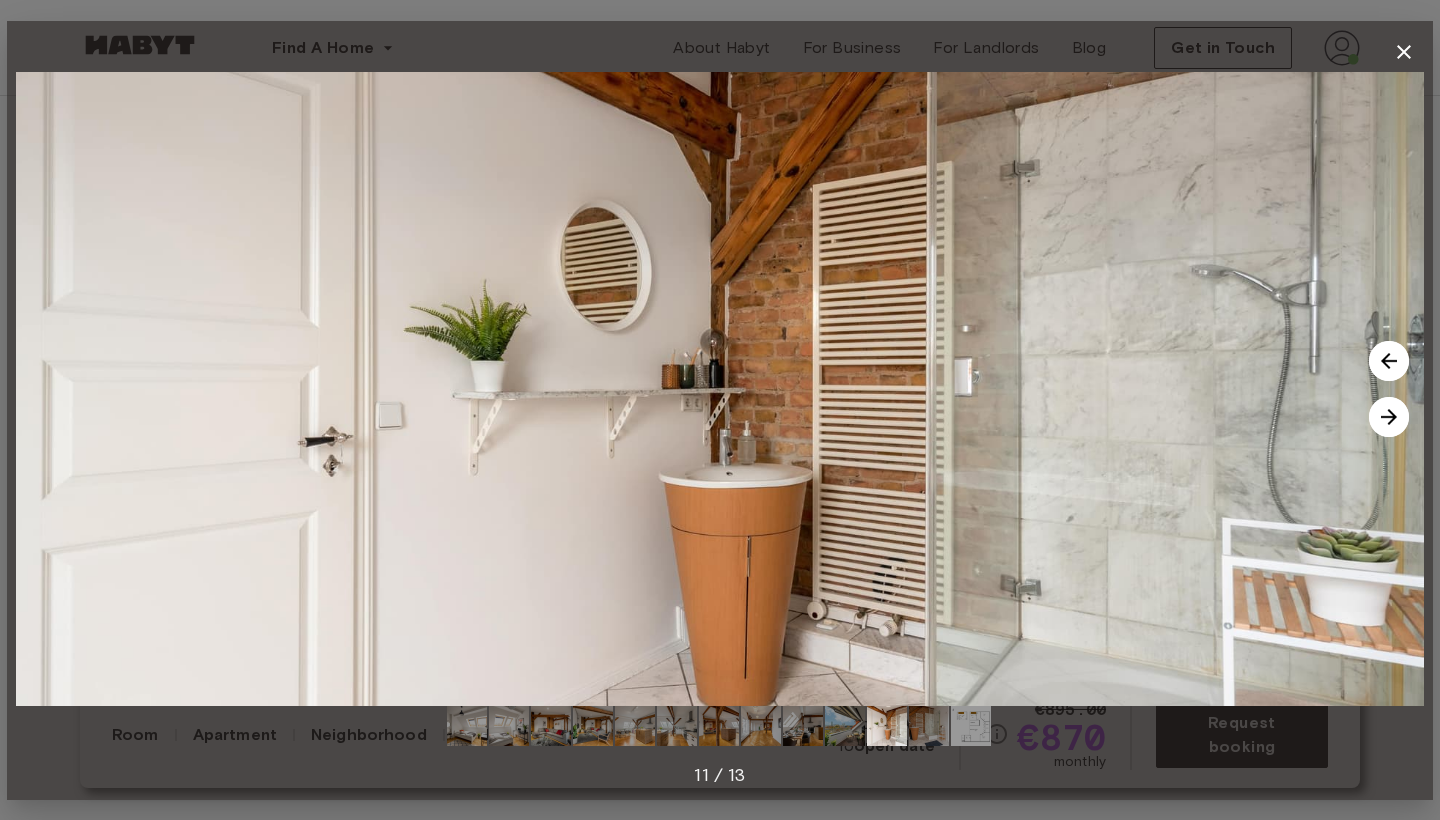 click at bounding box center [1389, 417] 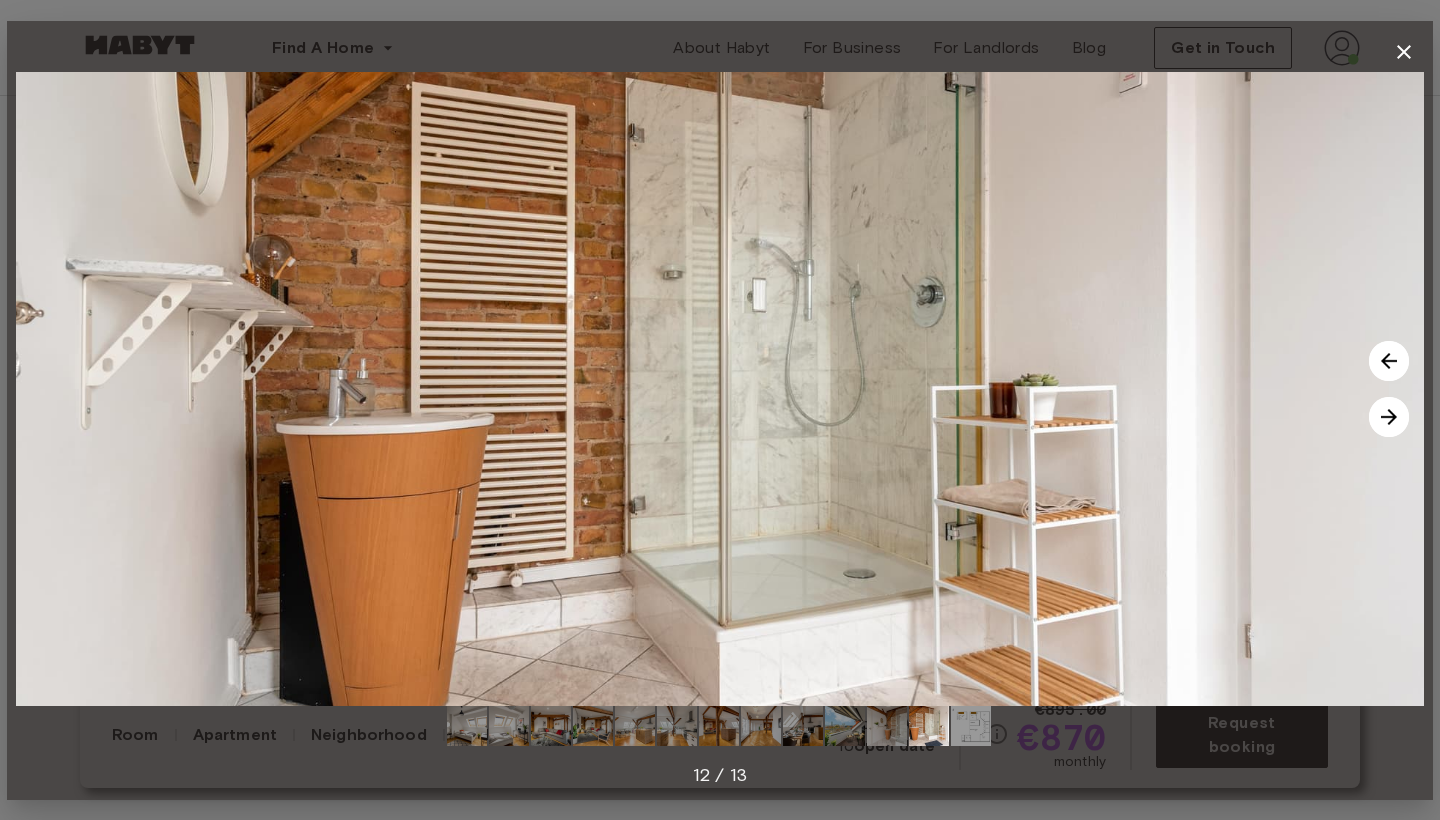 click at bounding box center [1389, 417] 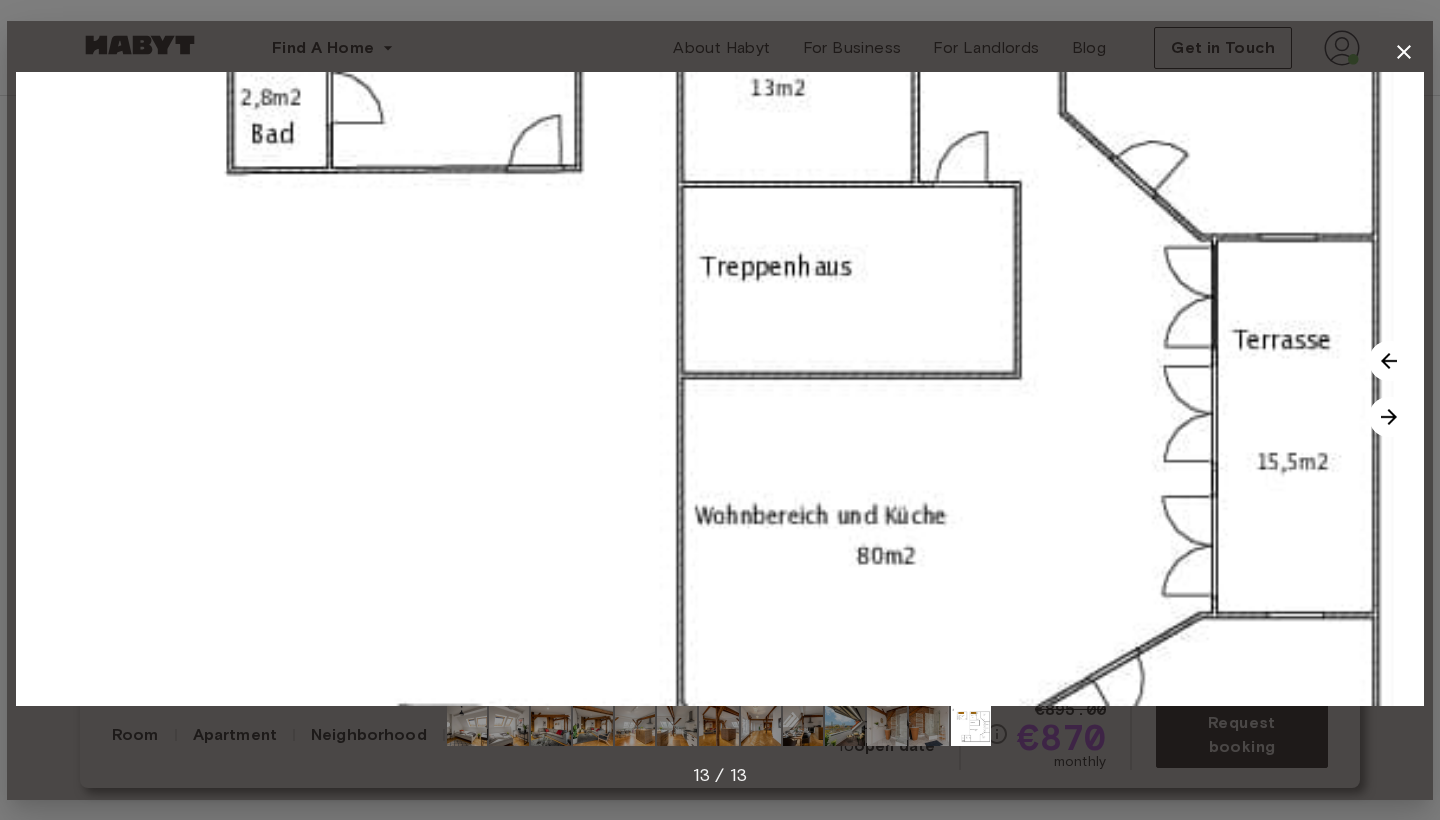 click at bounding box center [1389, 417] 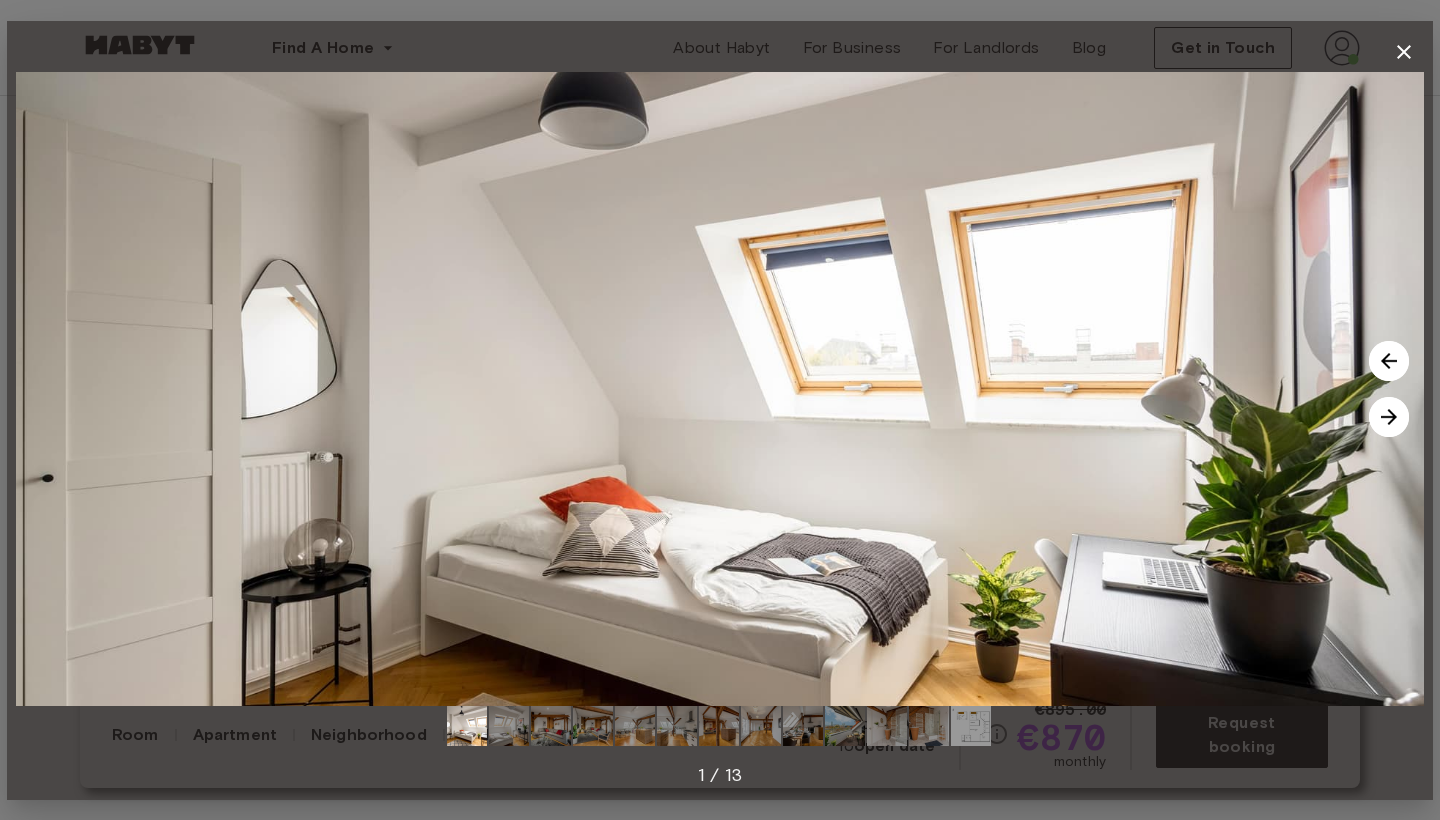 click at bounding box center (1389, 361) 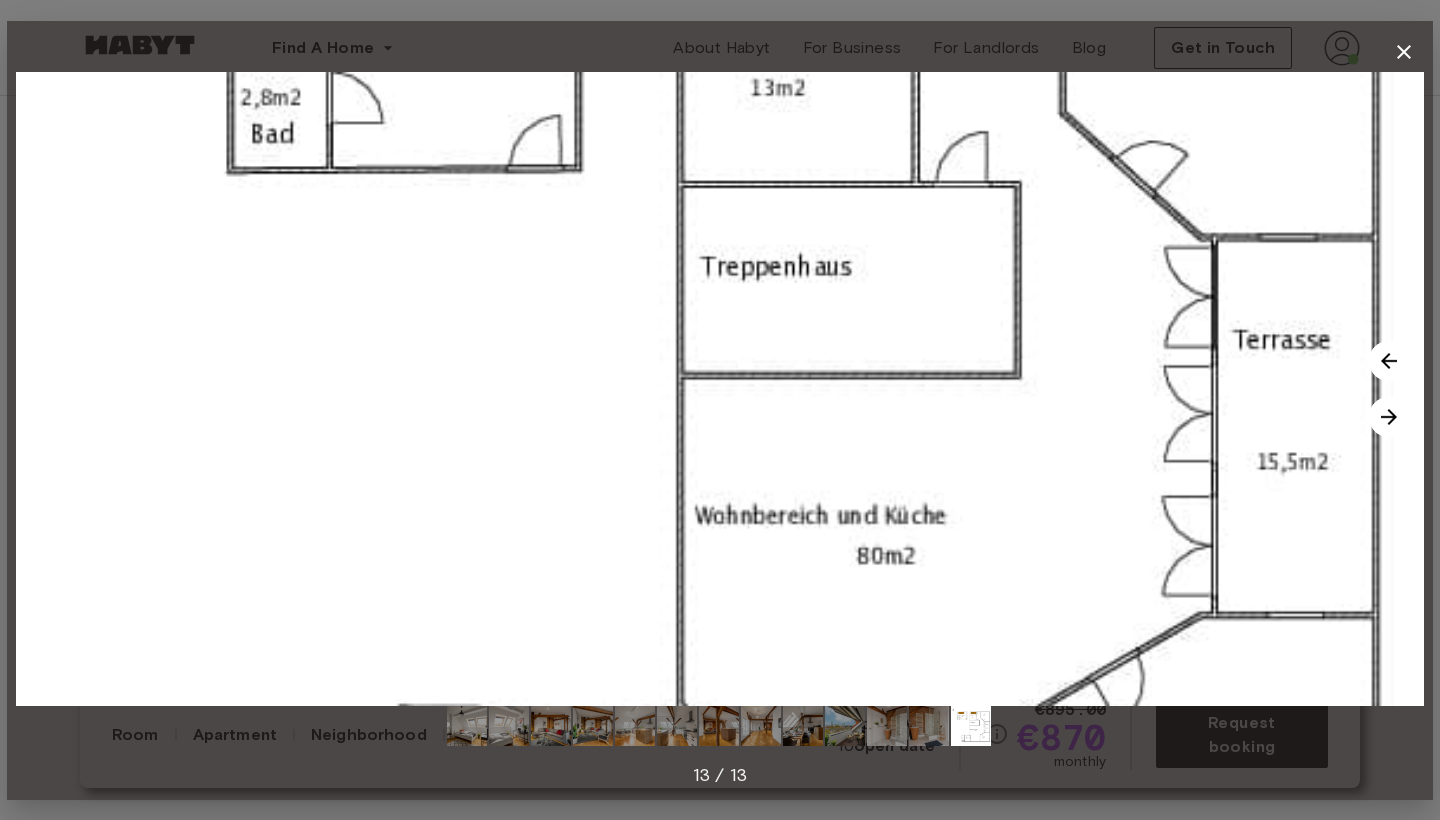 click at bounding box center [720, 389] 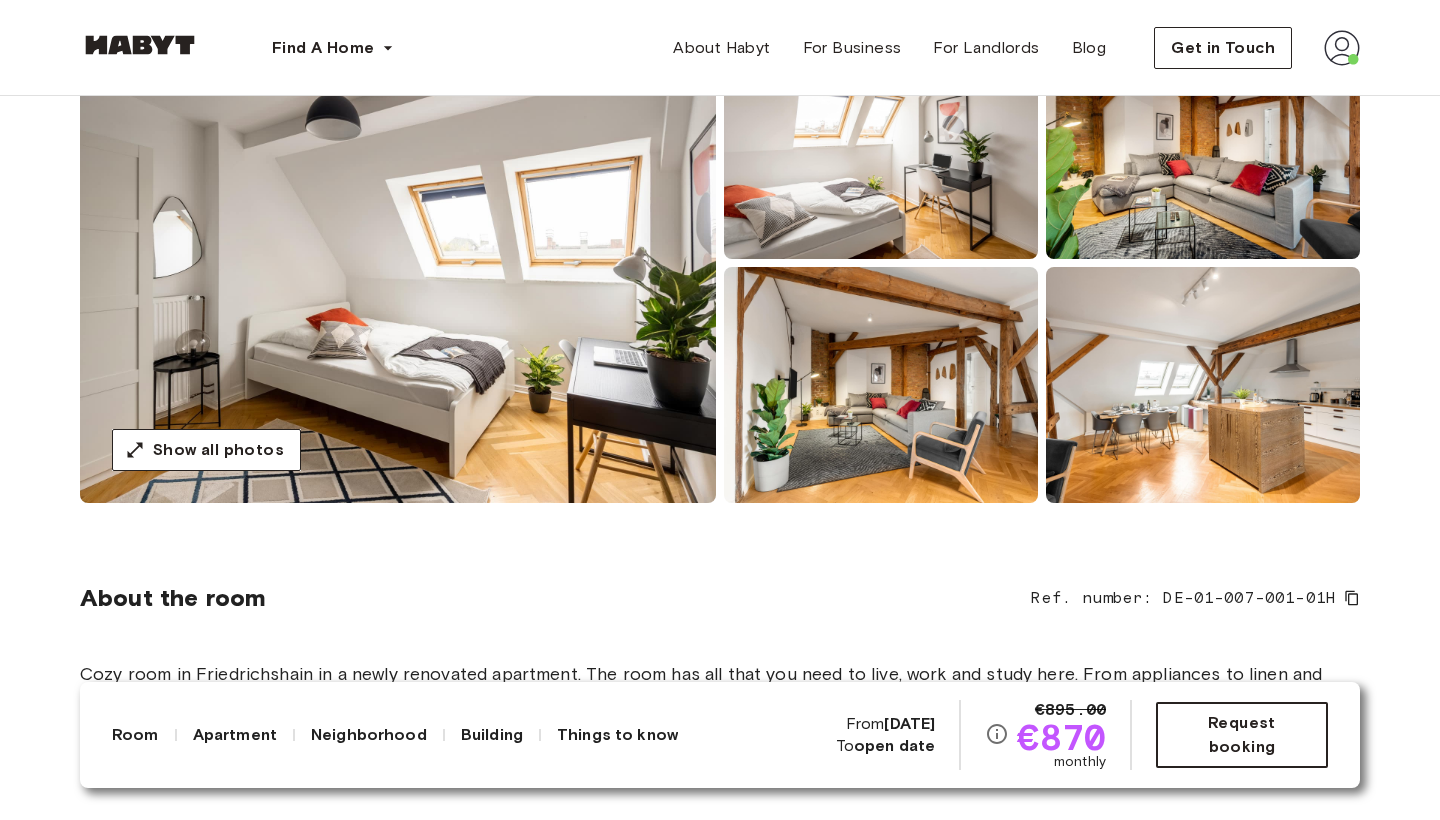 click on "Request booking" at bounding box center (1242, 735) 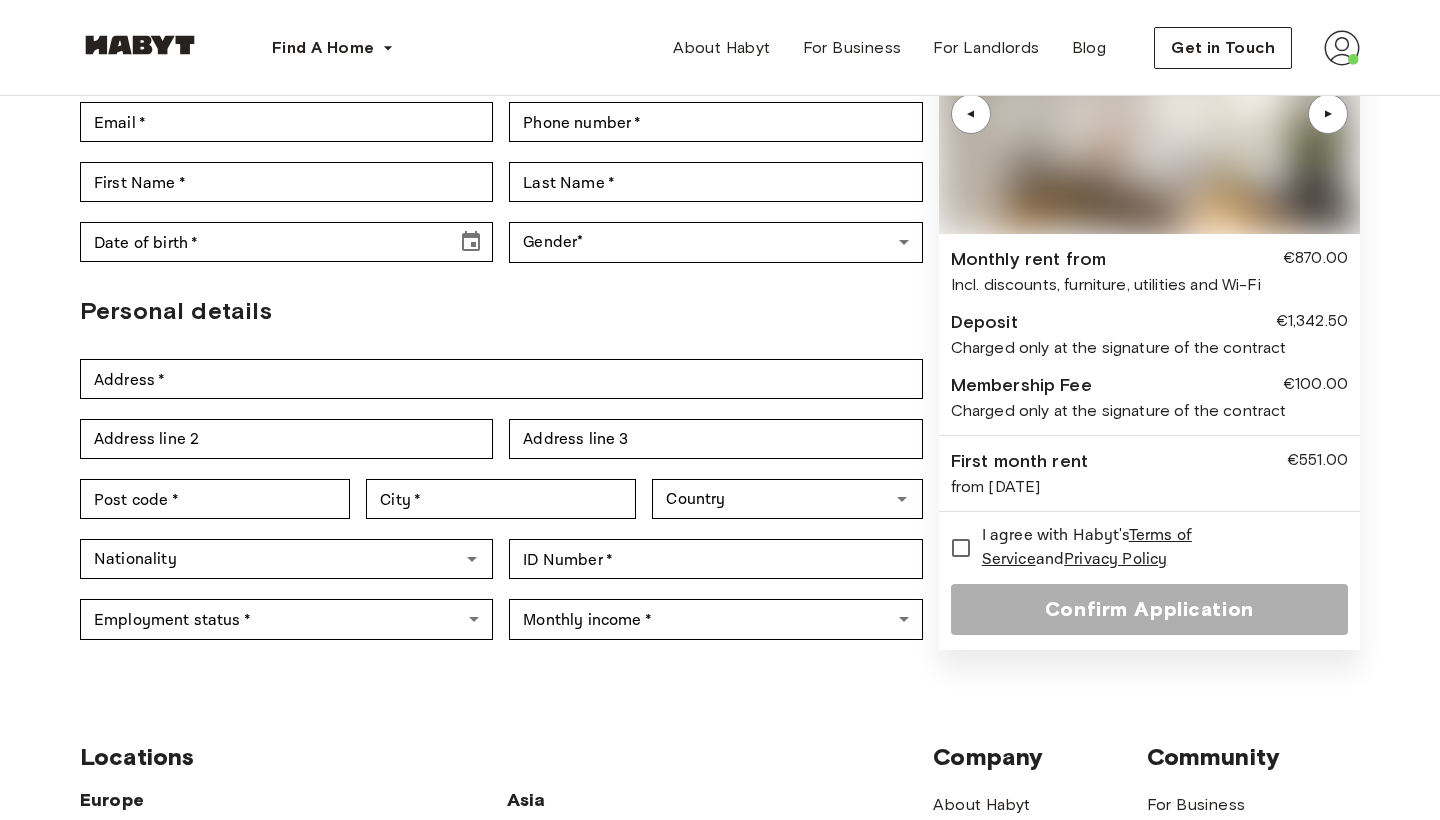 type on "**********" 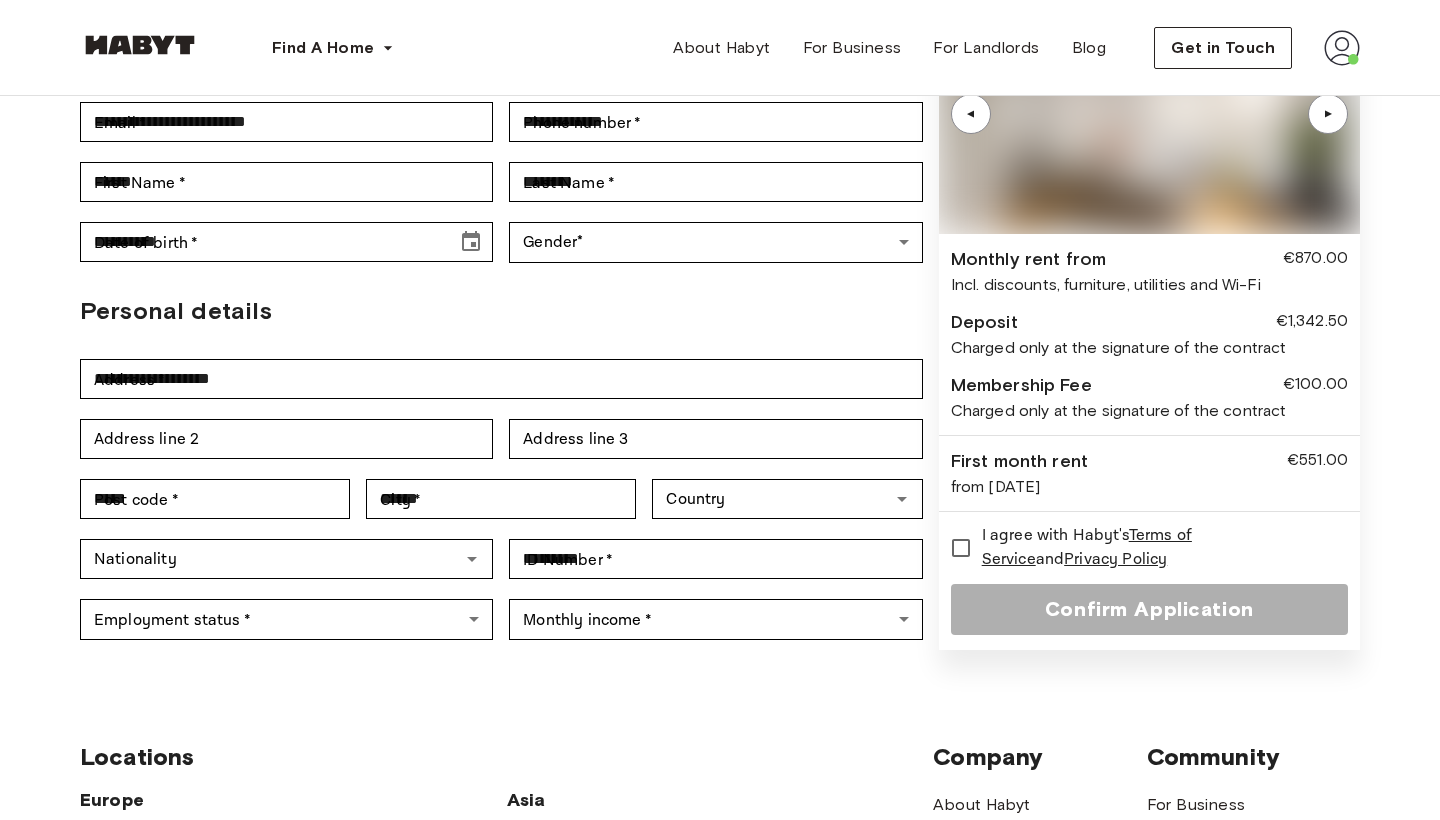 scroll, scrollTop: 0, scrollLeft: 0, axis: both 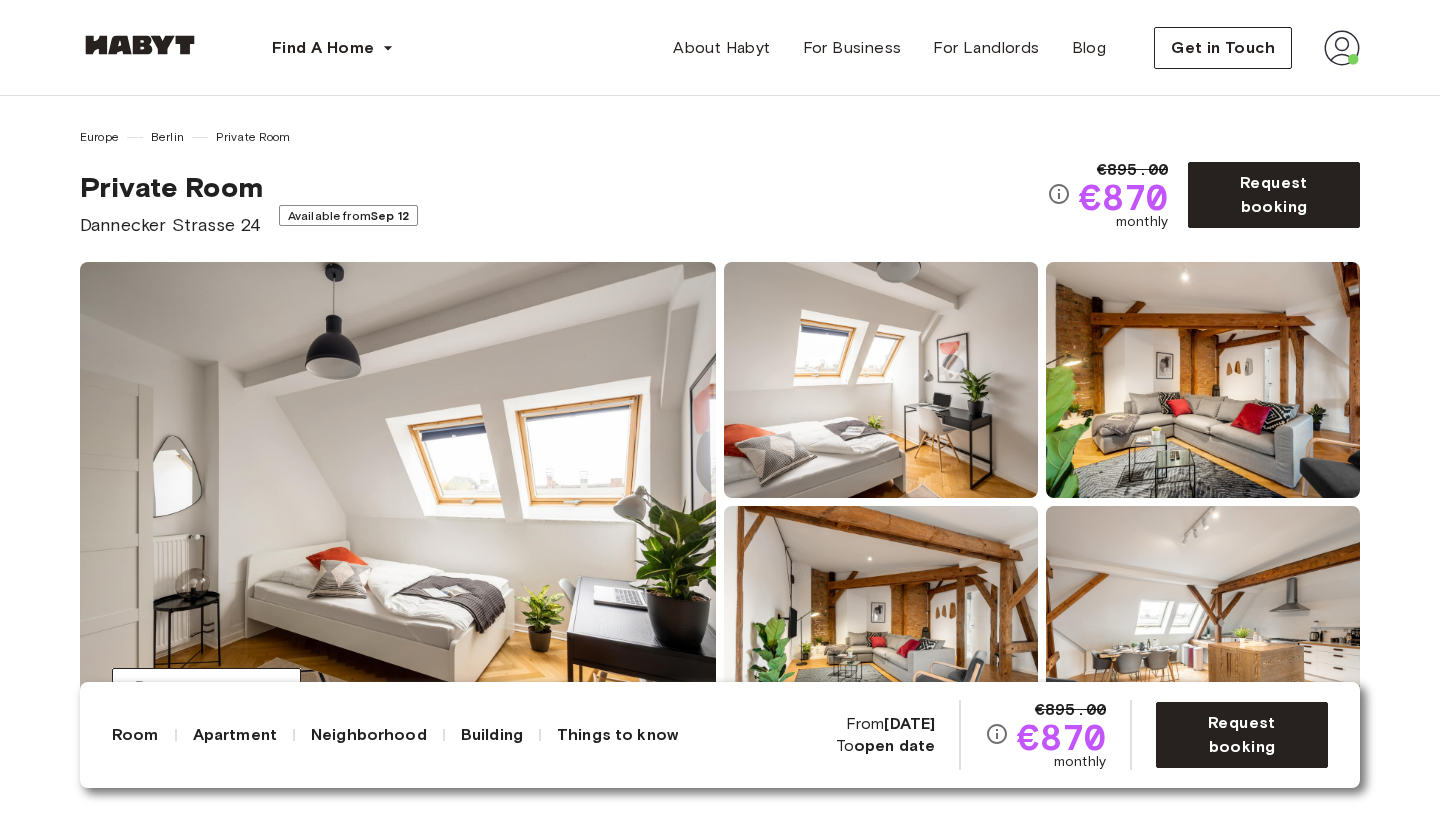 click on "Available from  Sep 12" at bounding box center (348, 215) 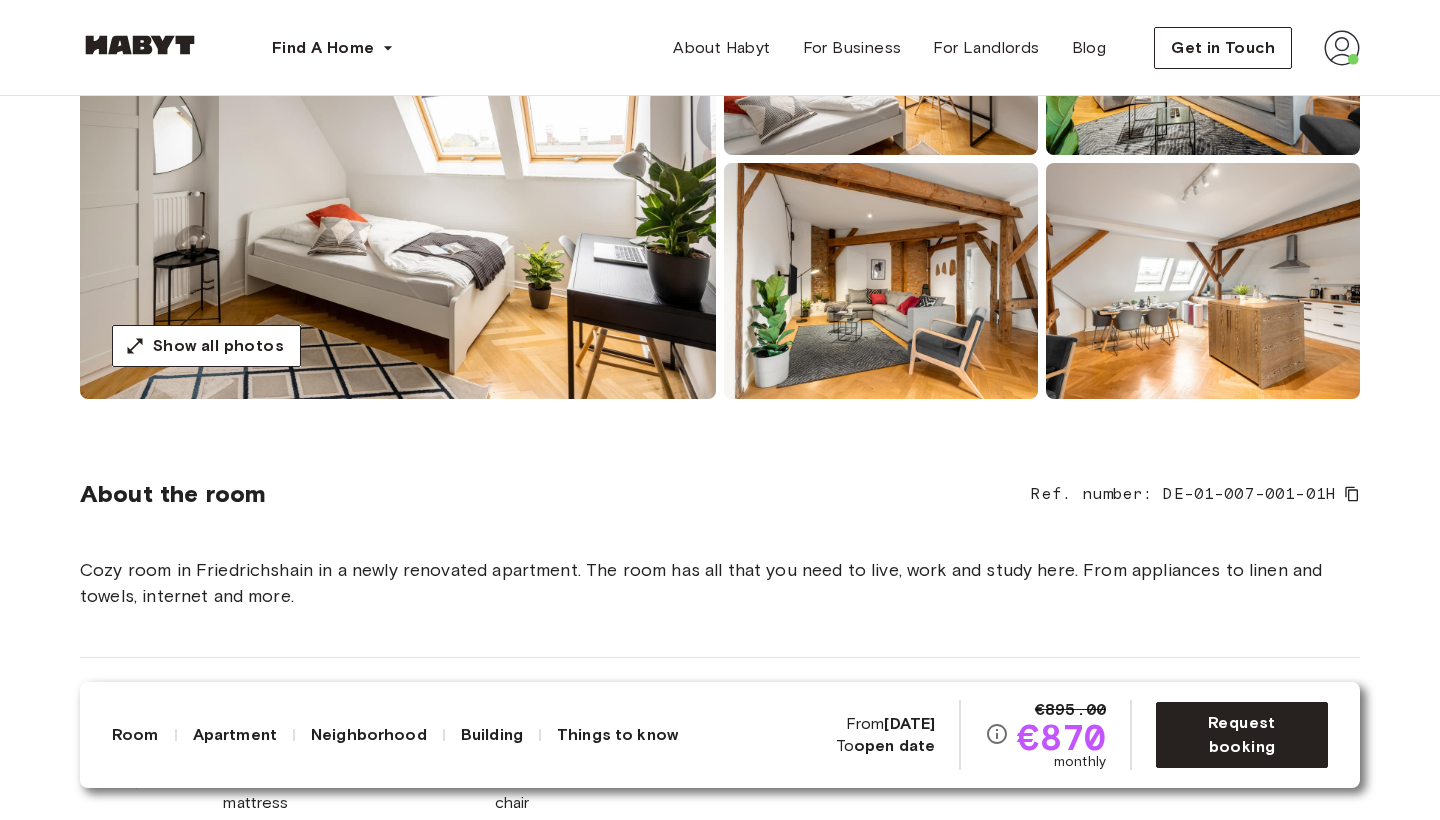 scroll, scrollTop: 364, scrollLeft: 0, axis: vertical 